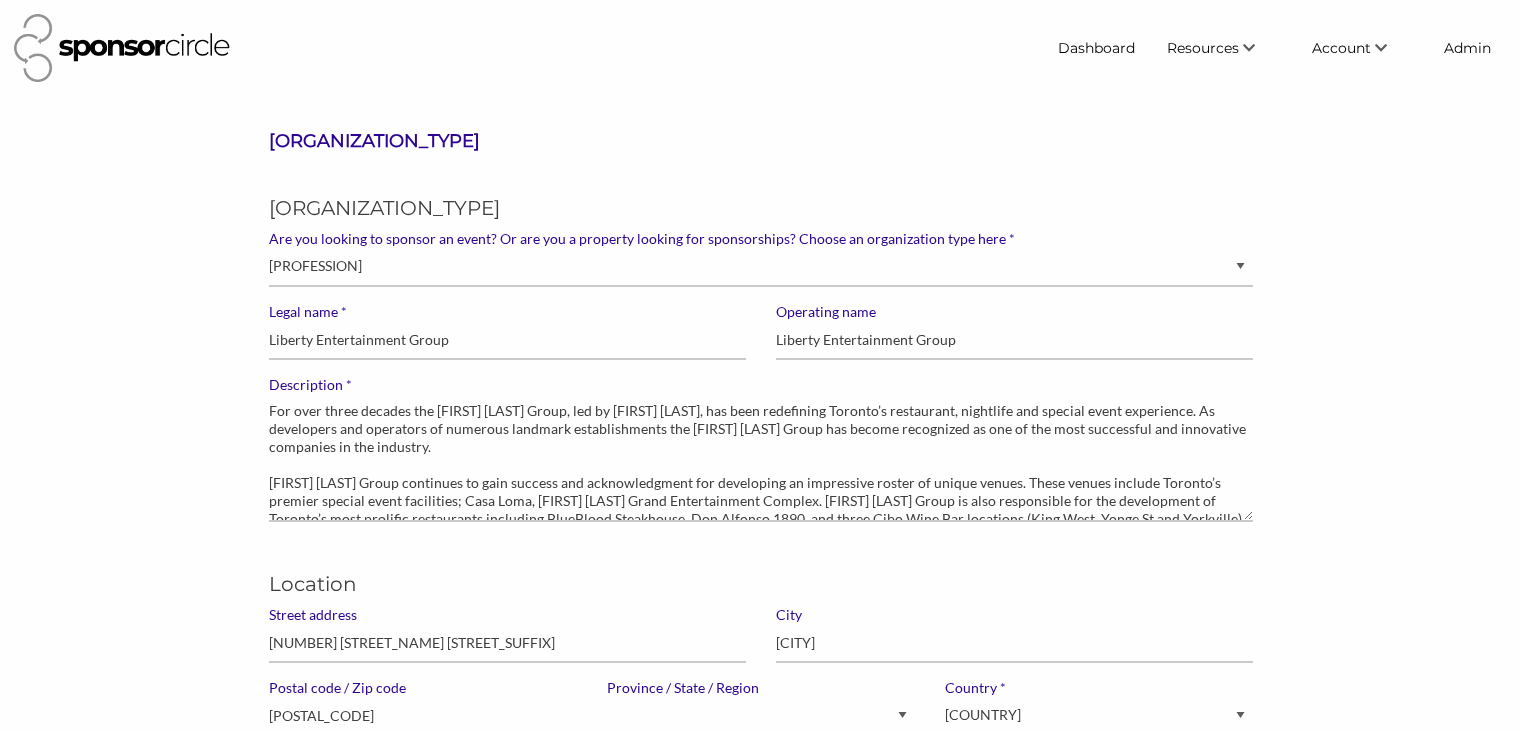 select on "Property" 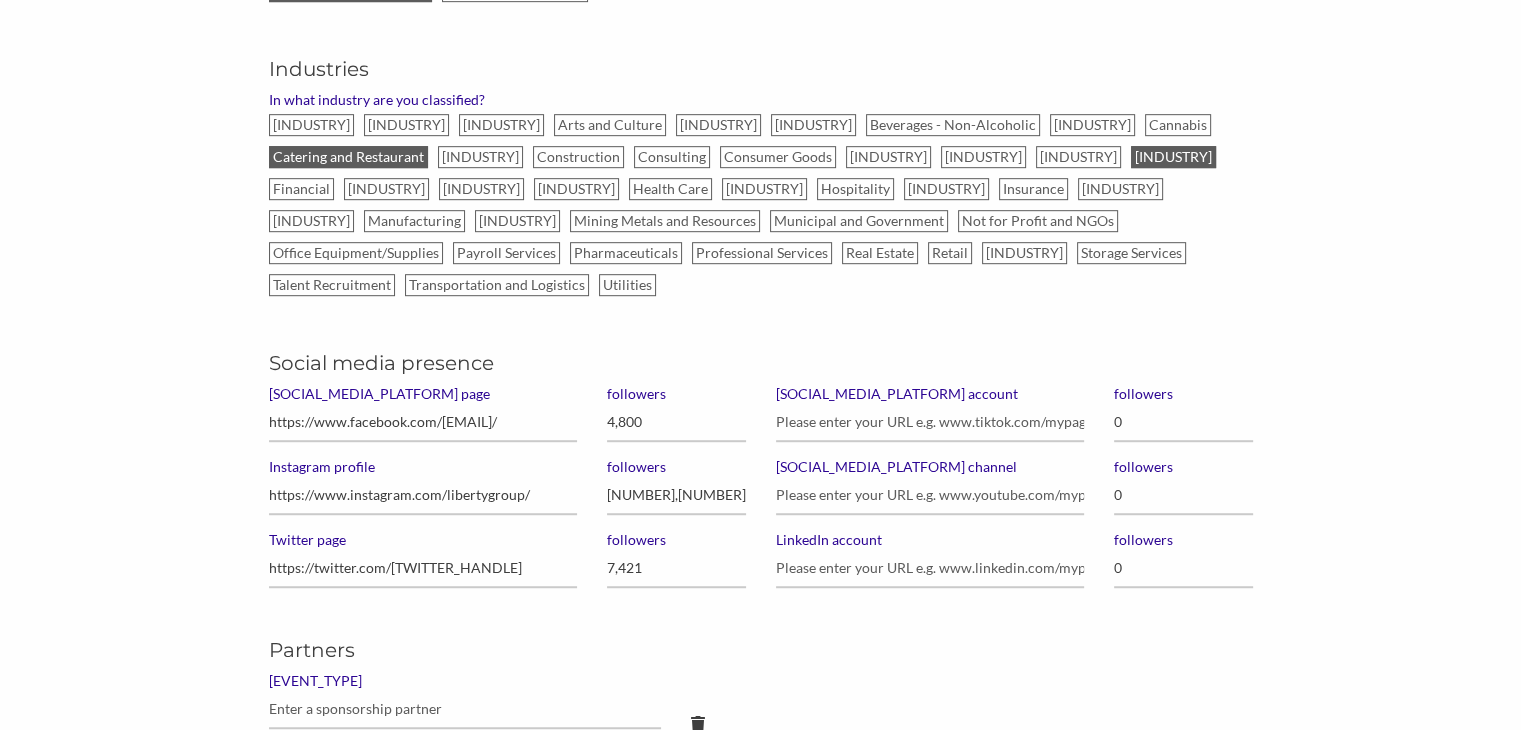 scroll, scrollTop: 79, scrollLeft: 0, axis: vertical 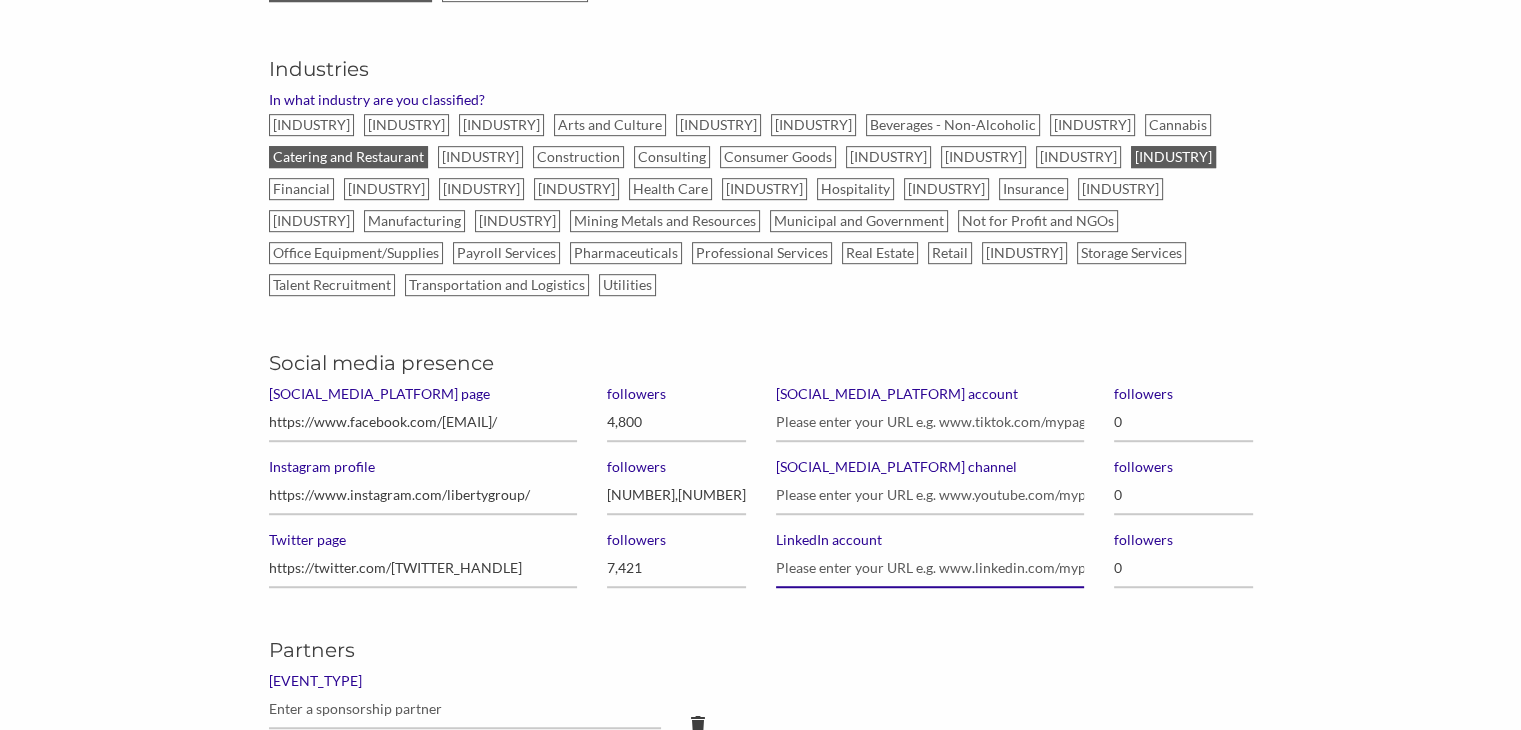 click on "LinkedIn account" at bounding box center [930, 568] 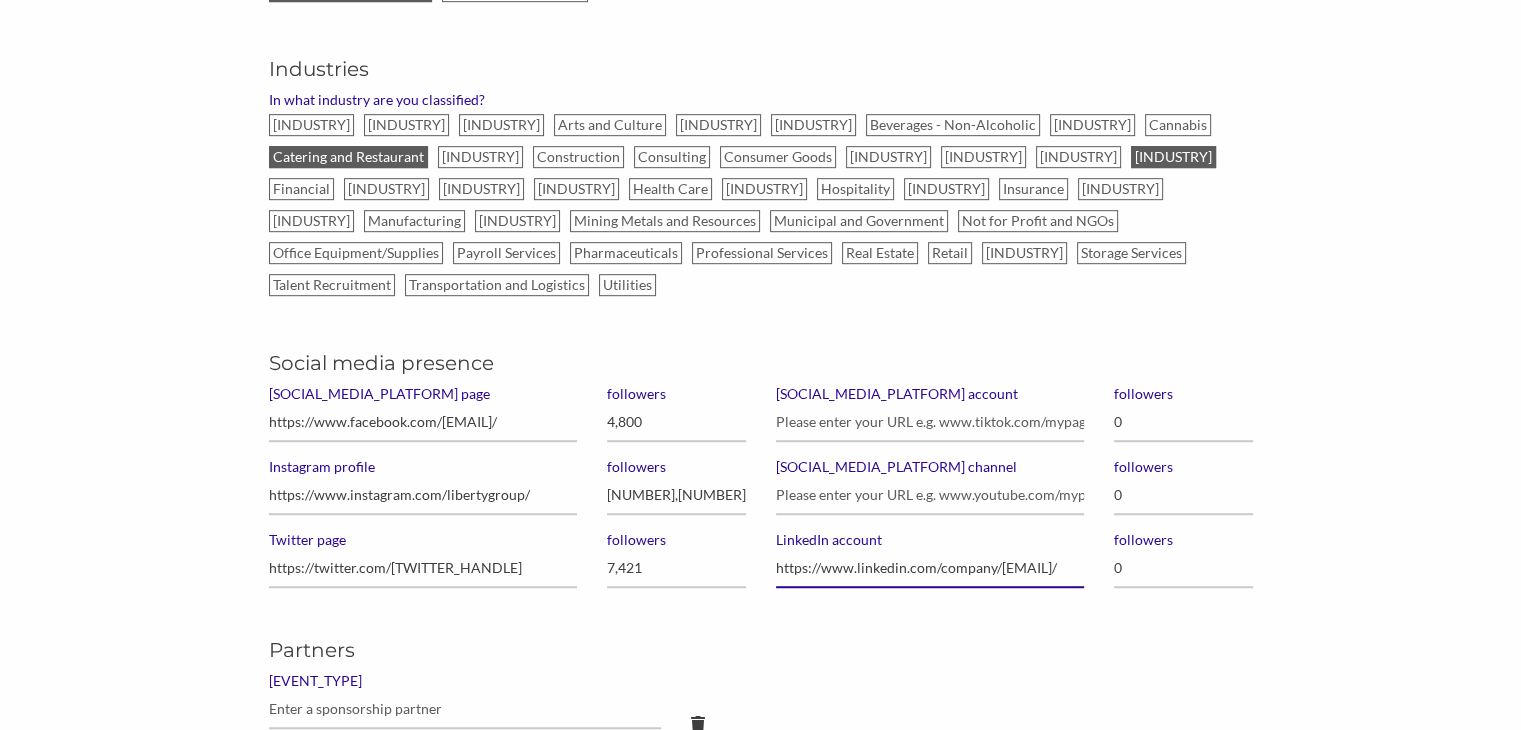 scroll, scrollTop: 0, scrollLeft: 93, axis: horizontal 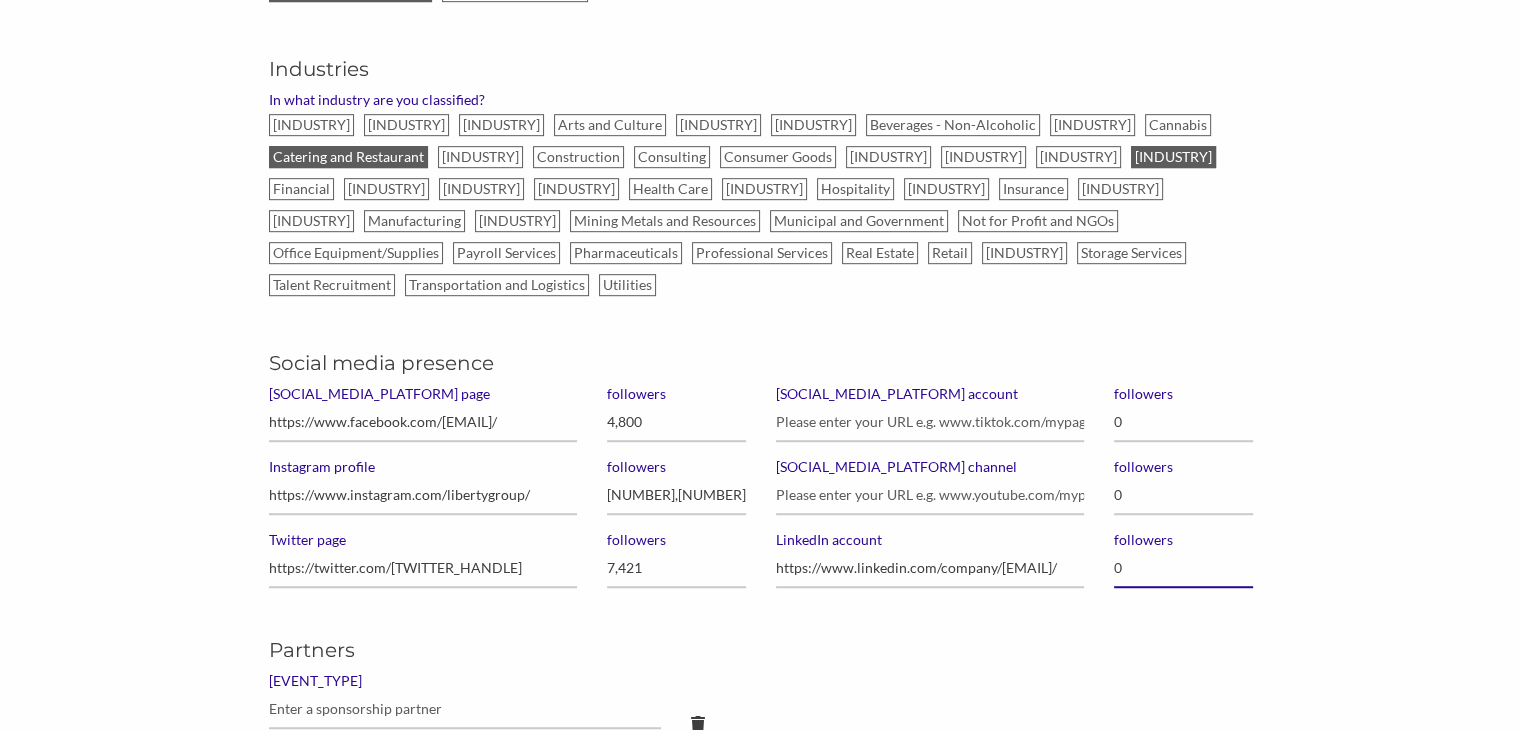 click on "0" at bounding box center [1183, 568] 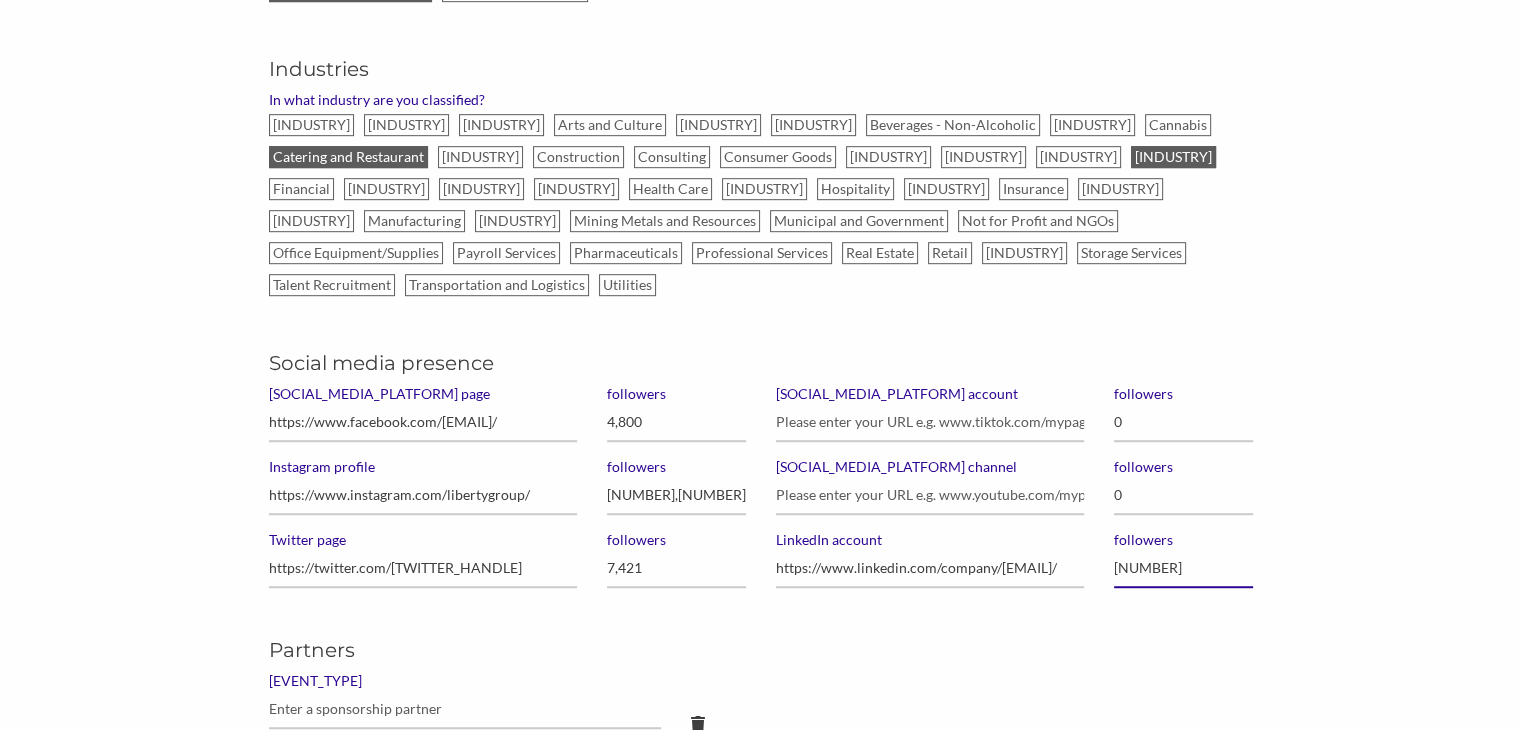 type on "9,000" 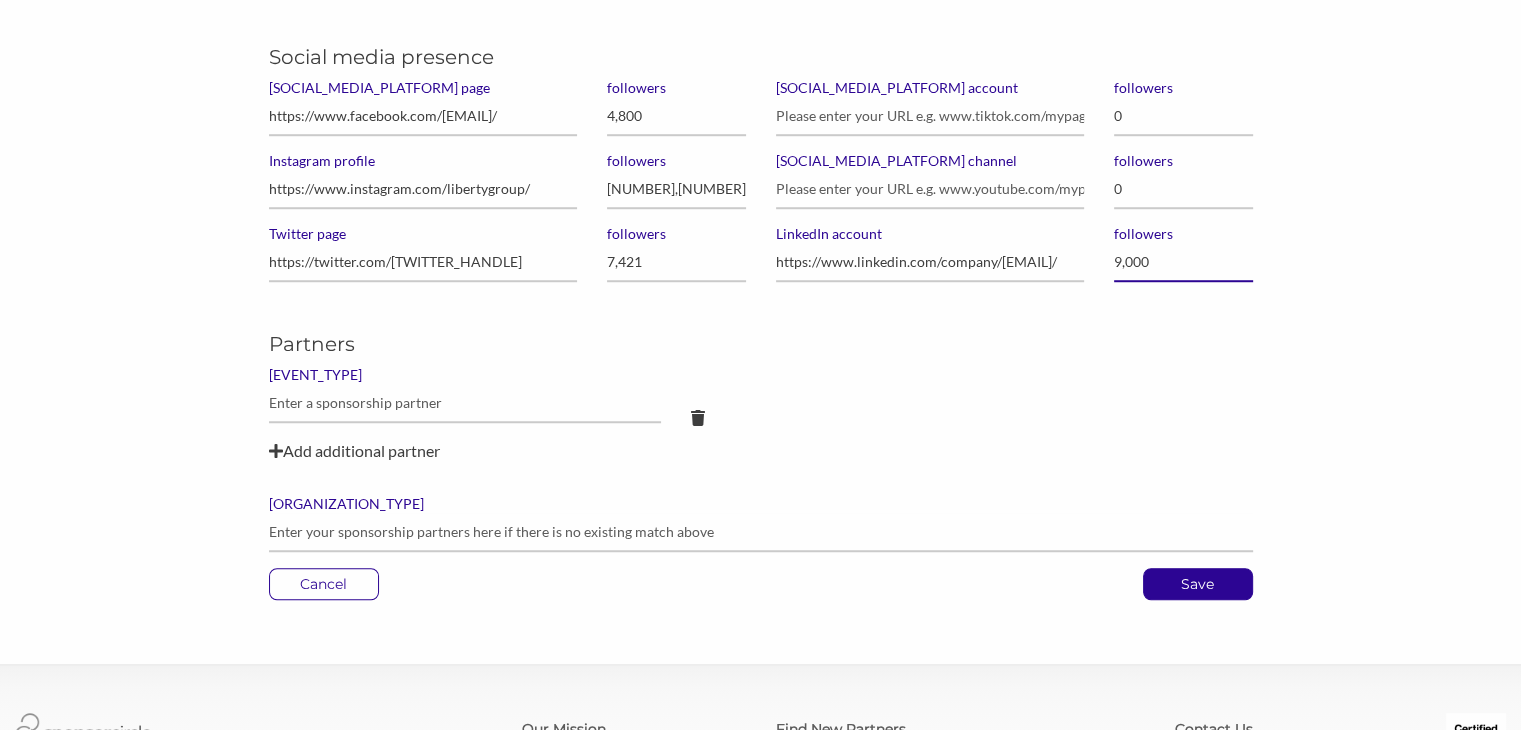 scroll, scrollTop: 1449, scrollLeft: 0, axis: vertical 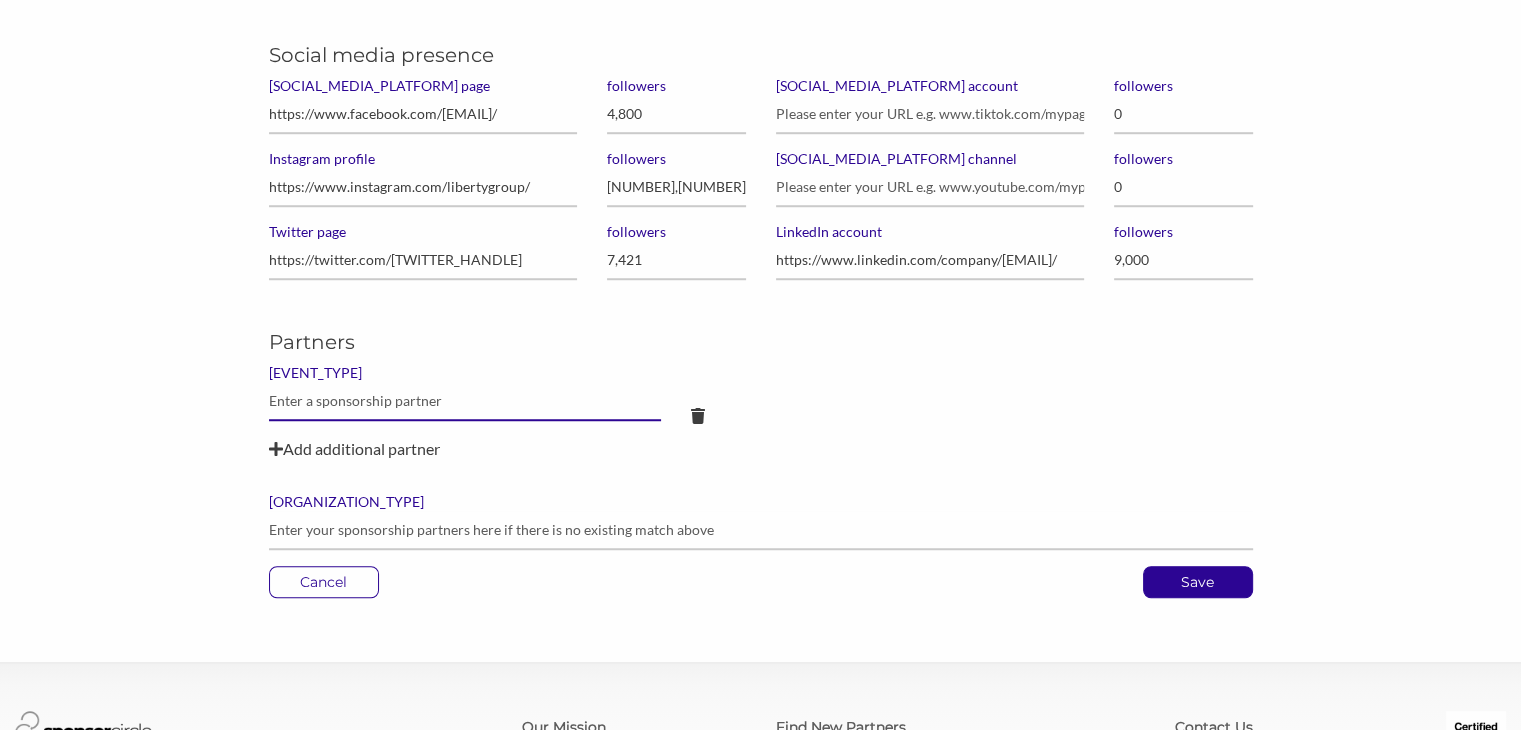 click at bounding box center [465, 401] 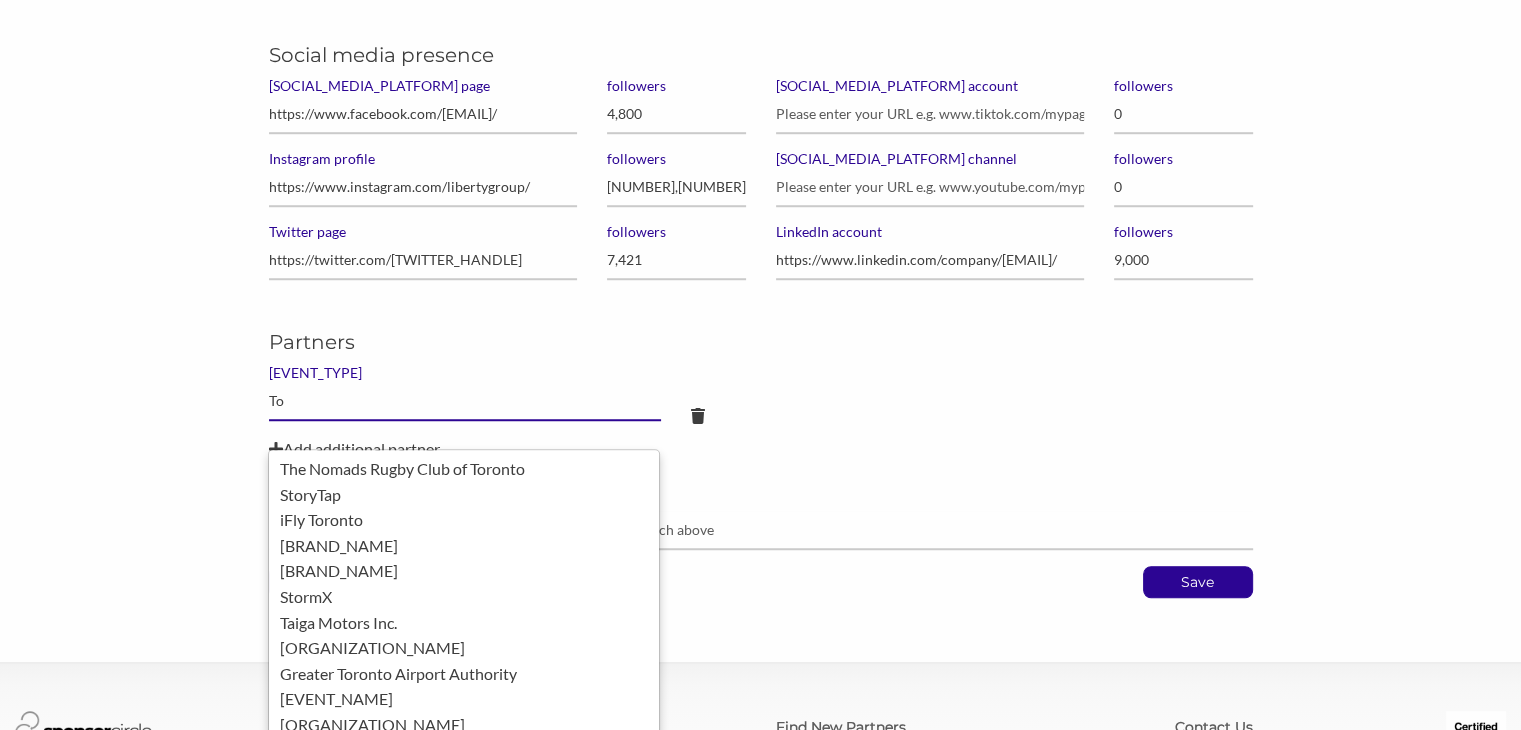 type on "[CITY]" 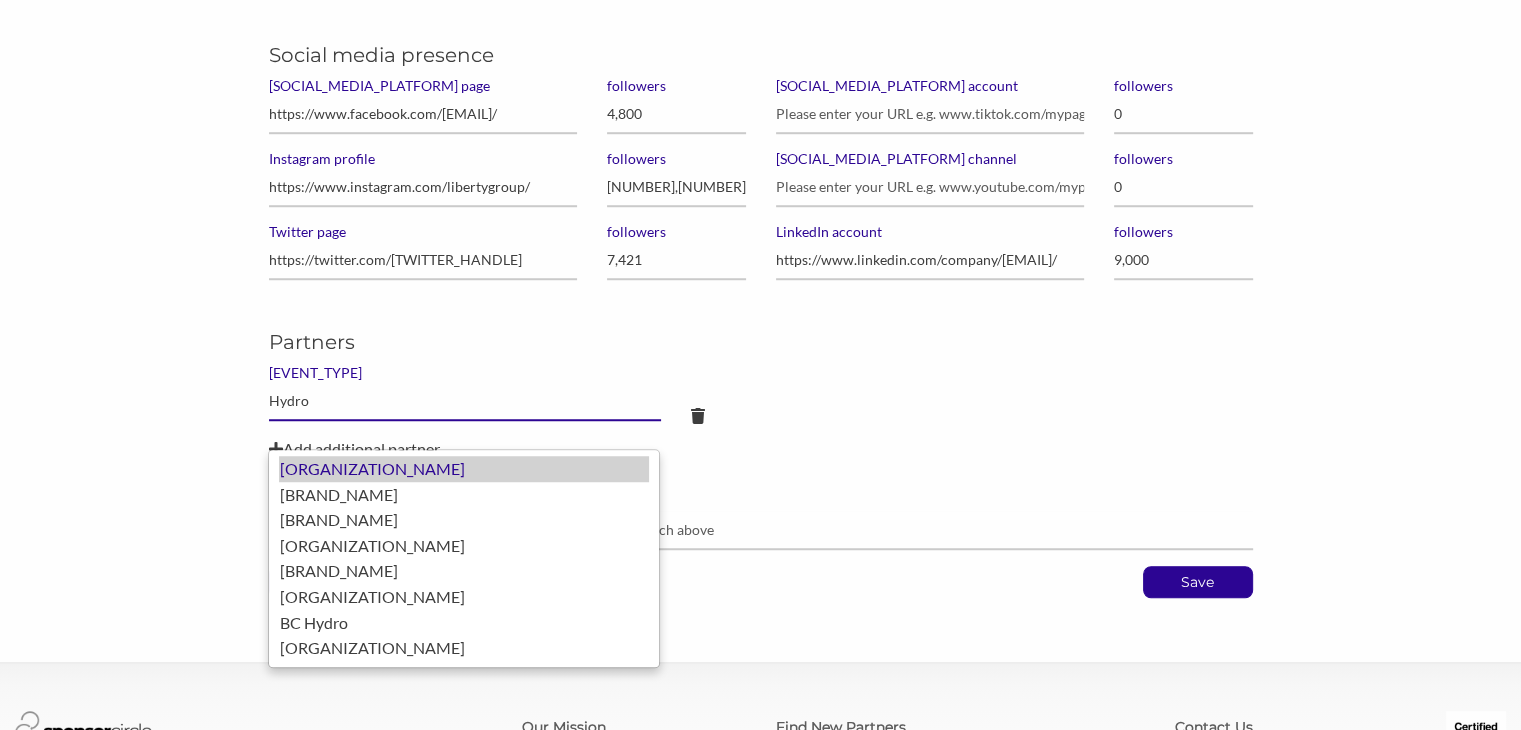 click on "[ORGANIZATION_NAME]" at bounding box center [464, 469] 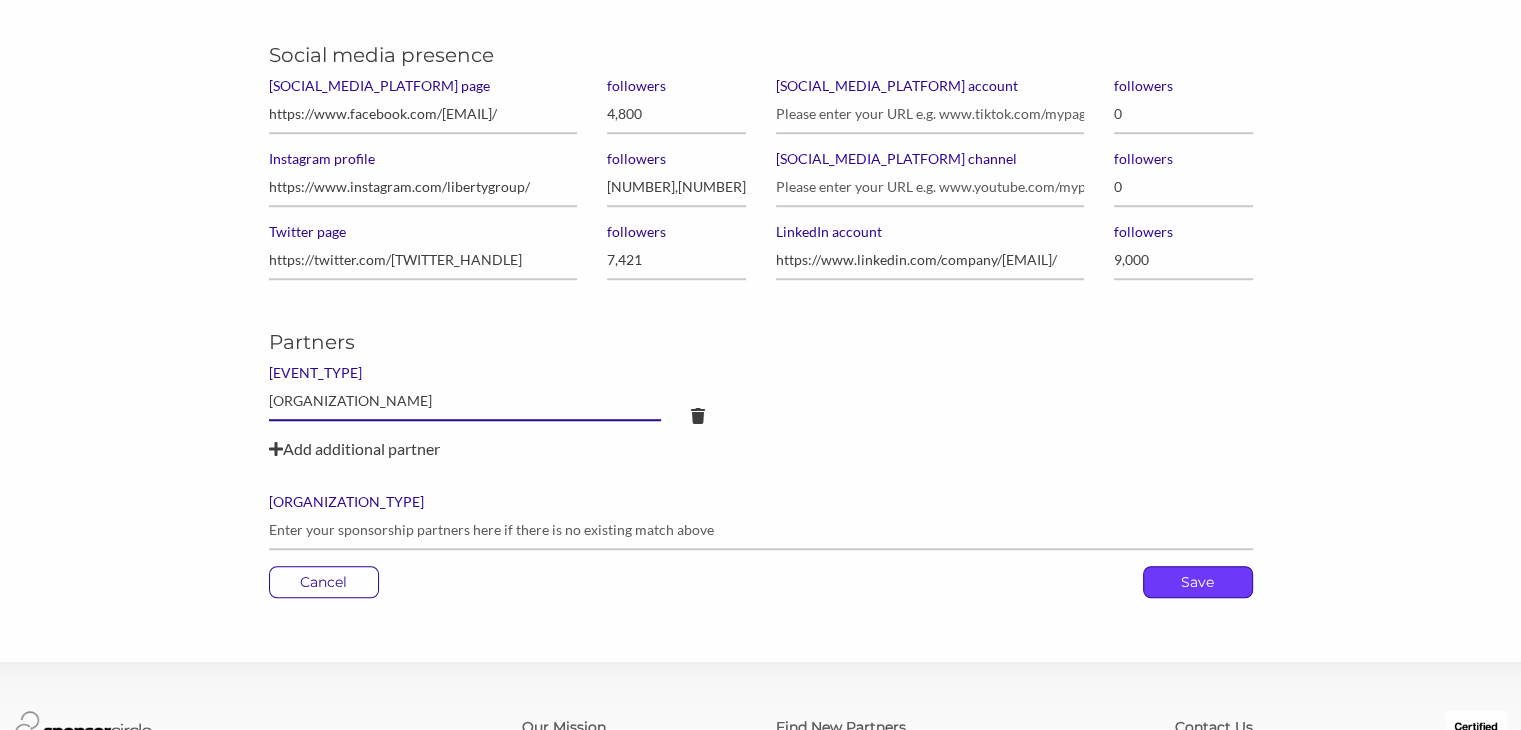 type on "[ORGANIZATION_NAME]" 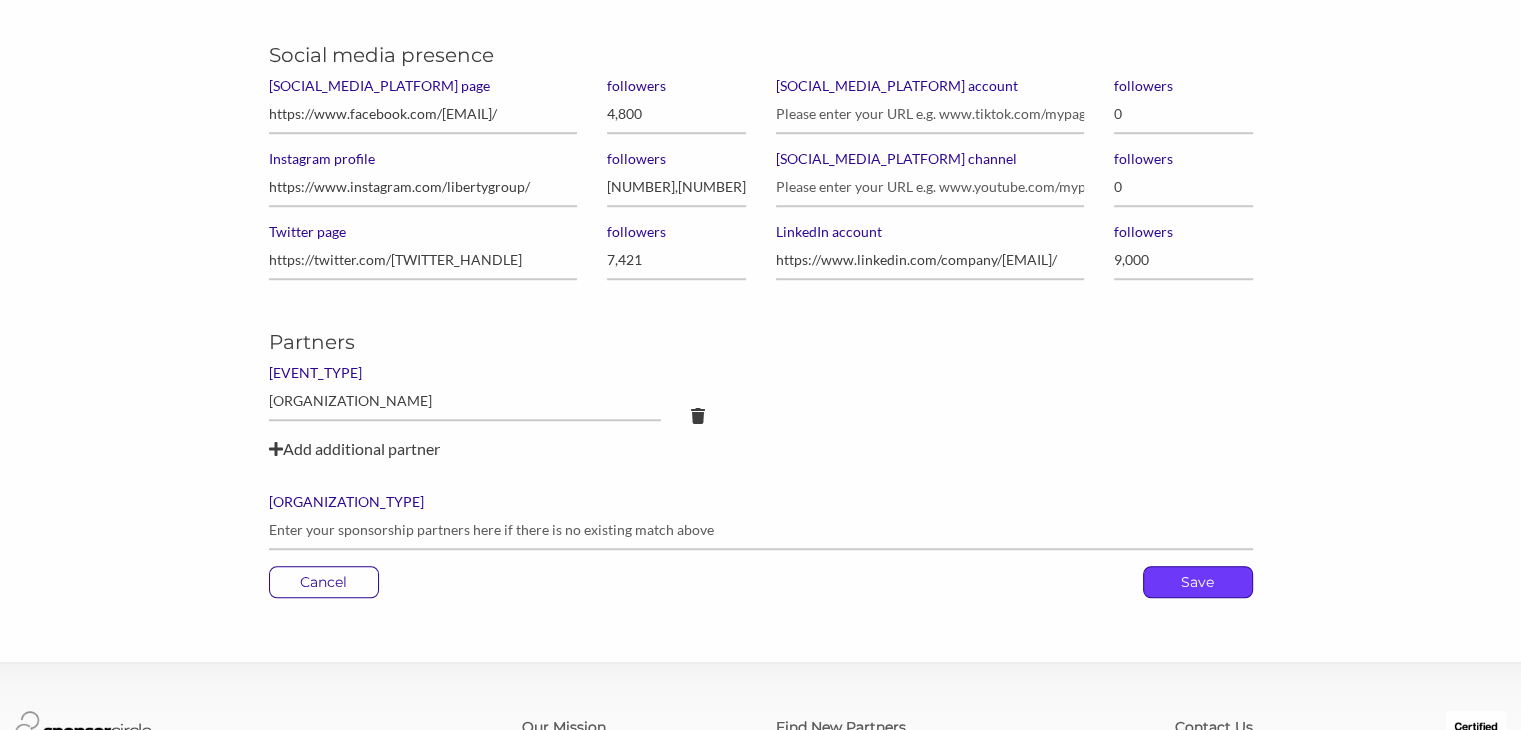 click on "Save" at bounding box center (1198, 582) 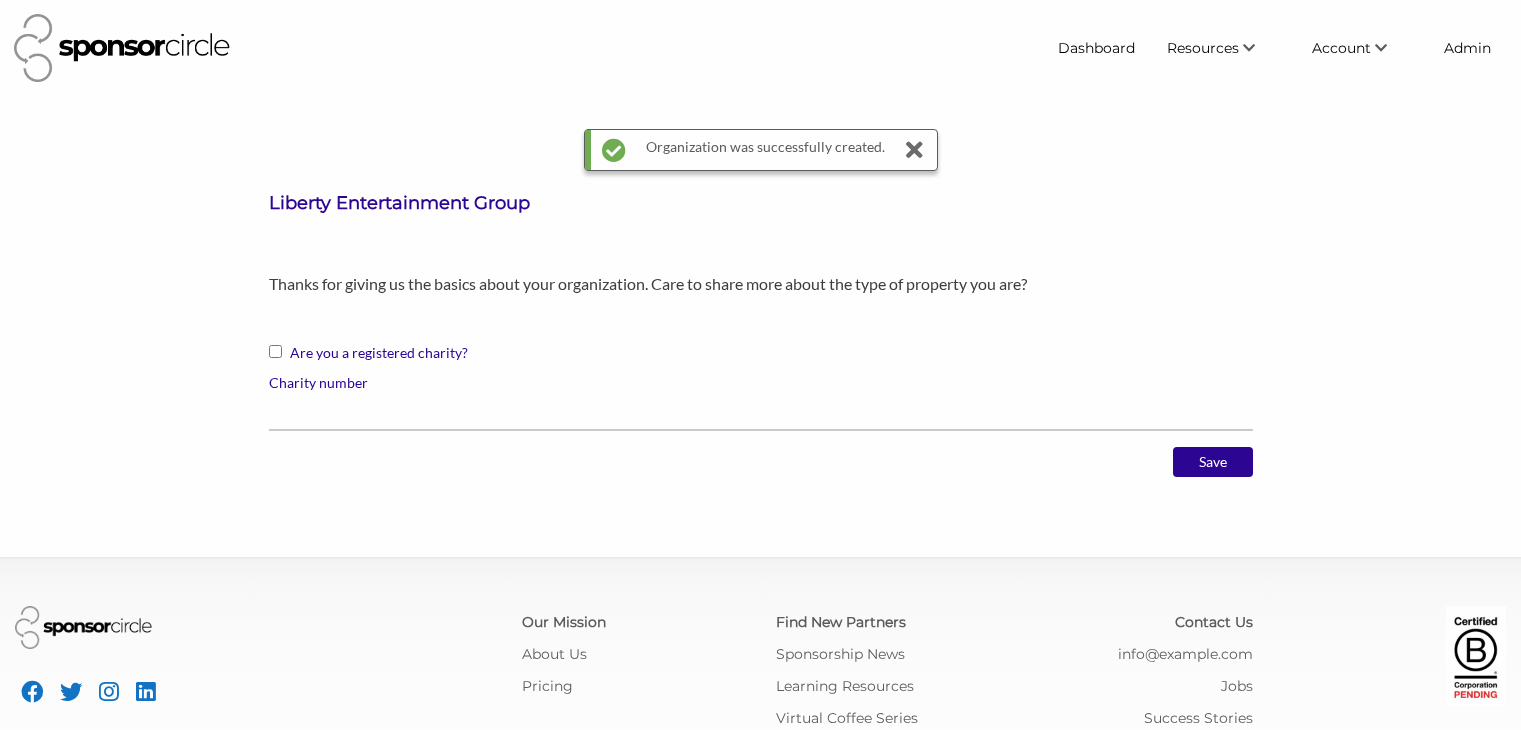scroll, scrollTop: 0, scrollLeft: 0, axis: both 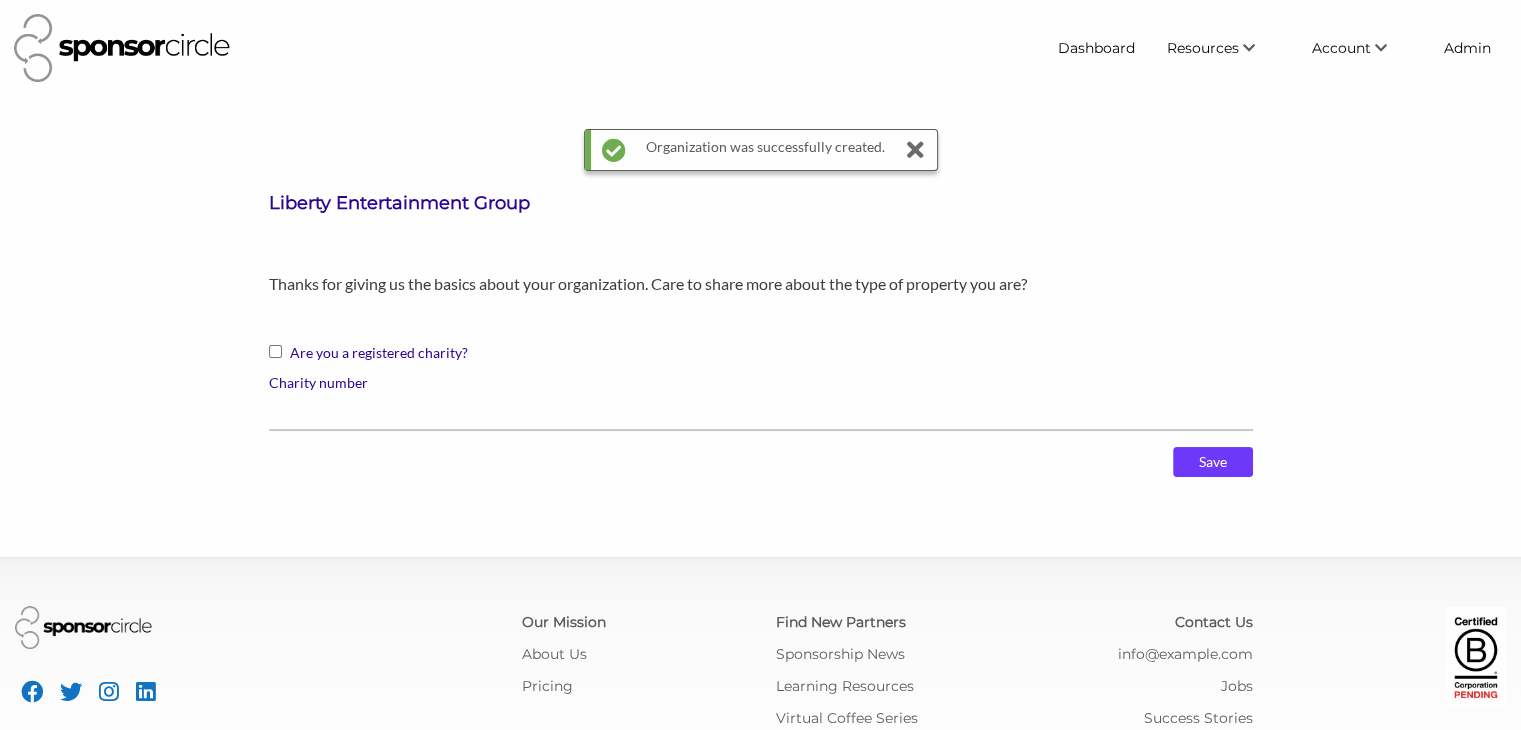 click on "Save" at bounding box center (1213, 462) 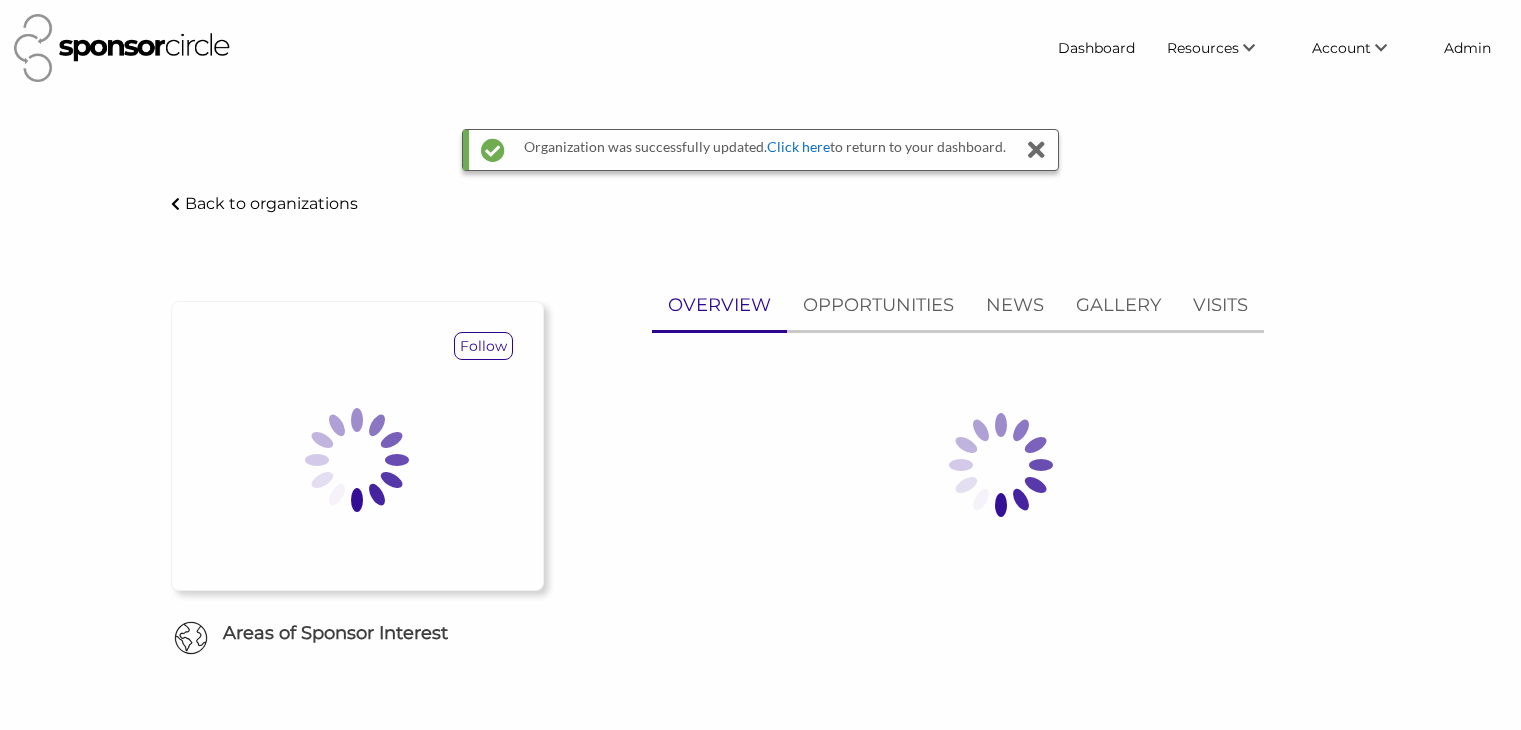 scroll, scrollTop: 0, scrollLeft: 0, axis: both 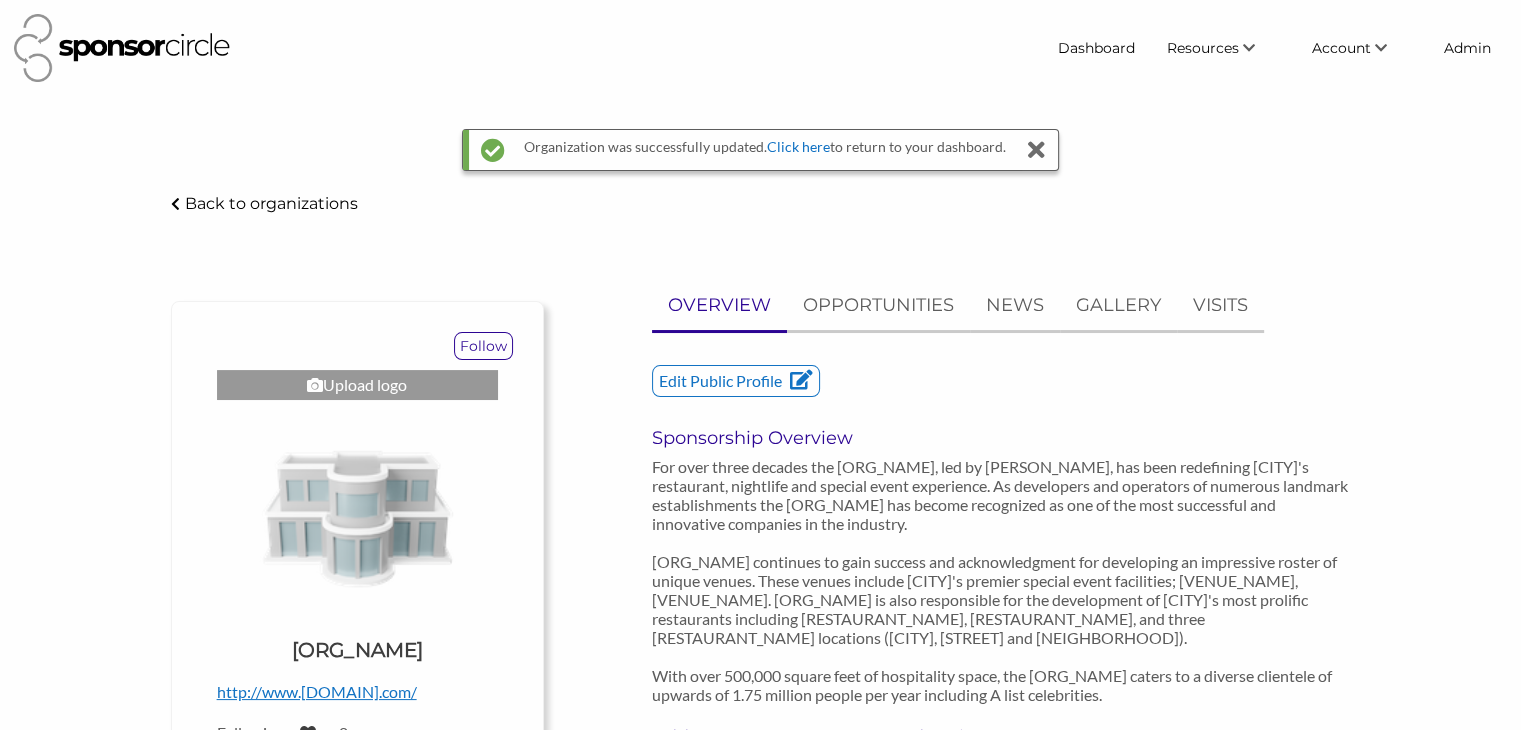 click on "For over three decades the [ORG_NAME], led by [PERSON_NAME], has been redefining [CITY]'s restaurant, nightlife and special event experience. As developers and operators of numerous landmark establishments the [ORG_NAME] has become recognized as one of the most successful and innovative companies in the industry.
[ORG_NAME] continues to gain success and acknowledgment for developing an impressive roster of unique venues. These venues include [CITY]'s premier special event facilities; [VENUE_NAME], [VENUE_NAME]. [ORG_NAME] is also responsible for the development of [CITY]'s most prolific restaurants including [RESTAURANT_NAME], [RESTAURANT_NAME], and three [RESTAURANT_NAME] locations ([CITY], [STREET] and [NEIGHBORHOOD]).
With over 500,000 square feet of hospitality space, the [ORG_NAME] caters to a diverse clientele of upwards of 1.75 million people per year including A list celebrities." at bounding box center [1001, 580] 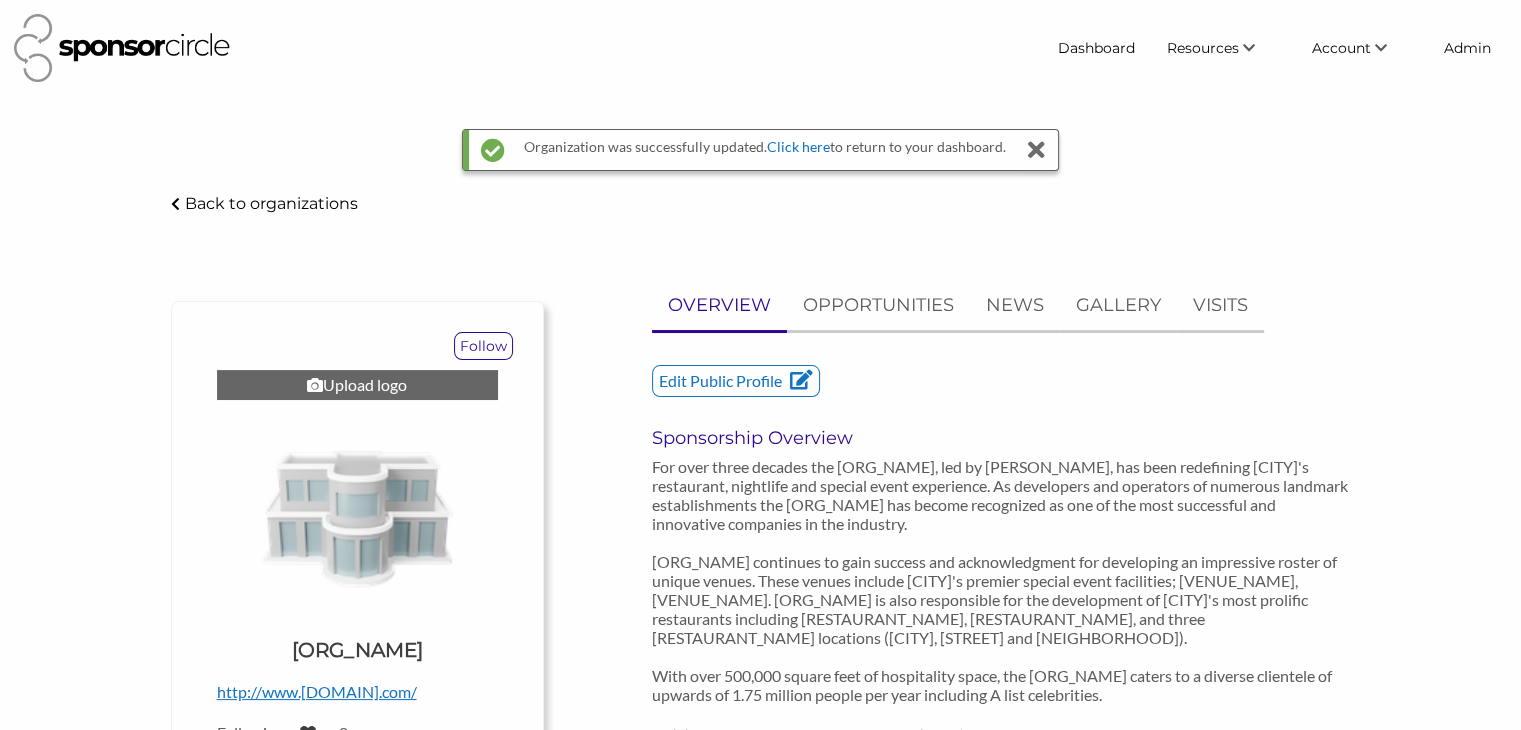 click on "Upload logo" at bounding box center [357, 385] 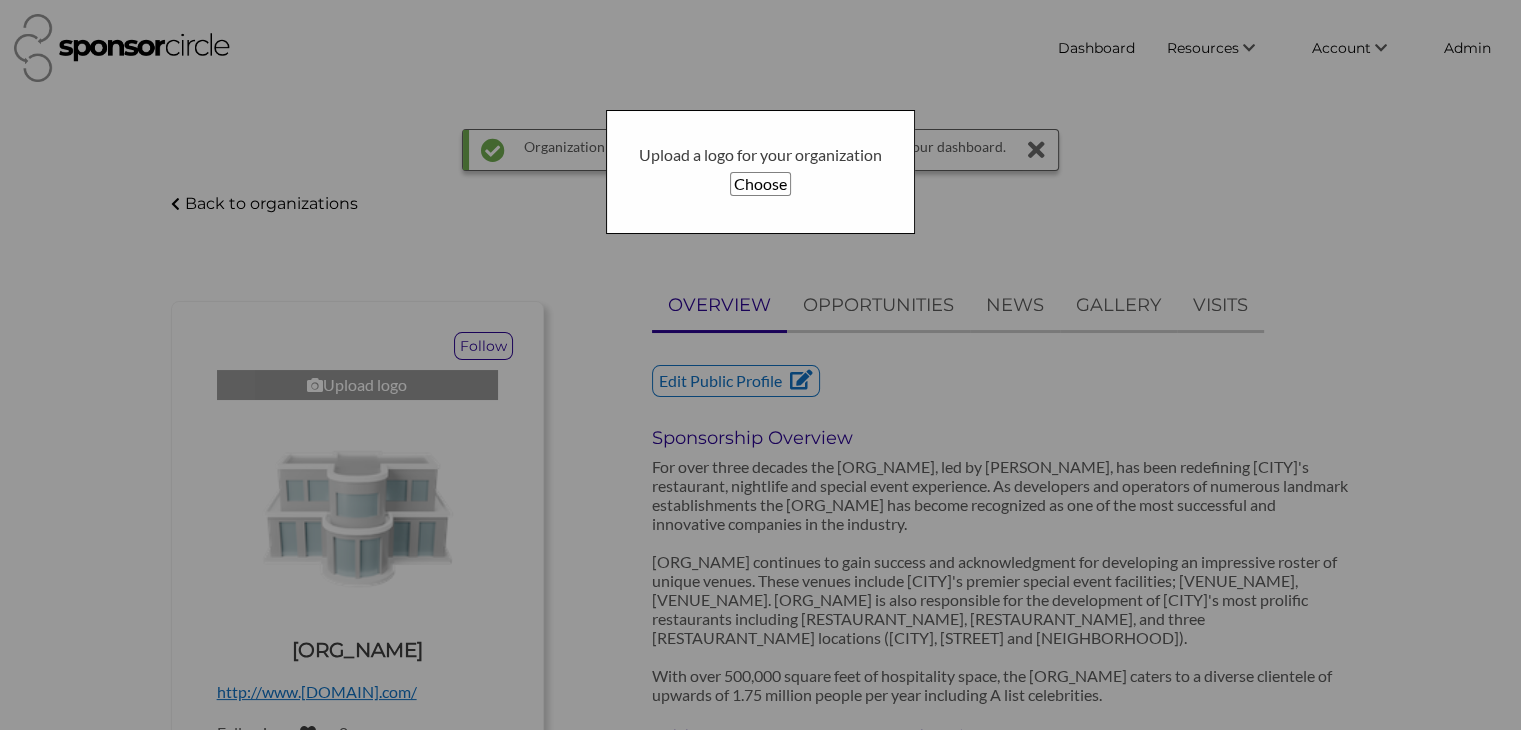 click on "Choose" at bounding box center [760, 184] 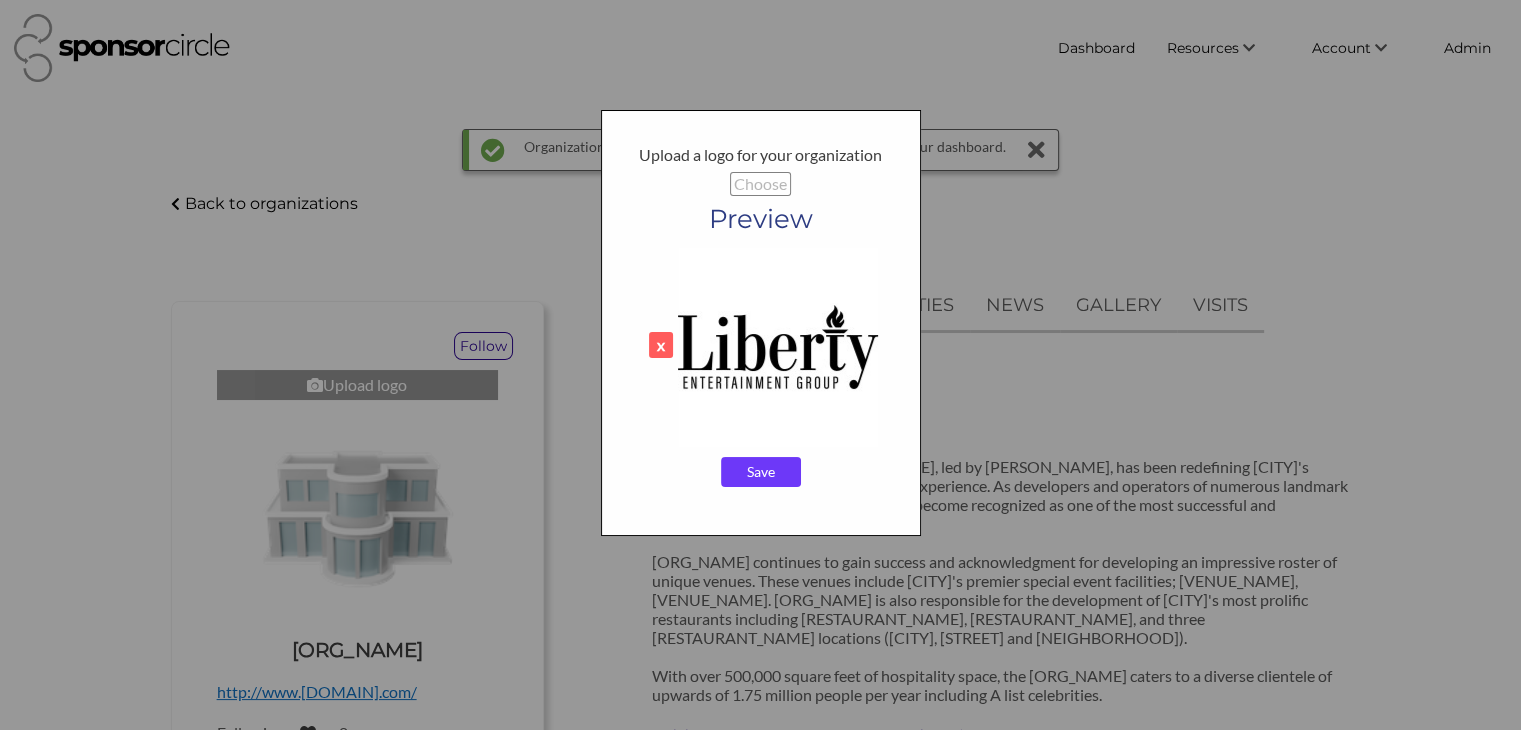 click on "Save" at bounding box center [761, 472] 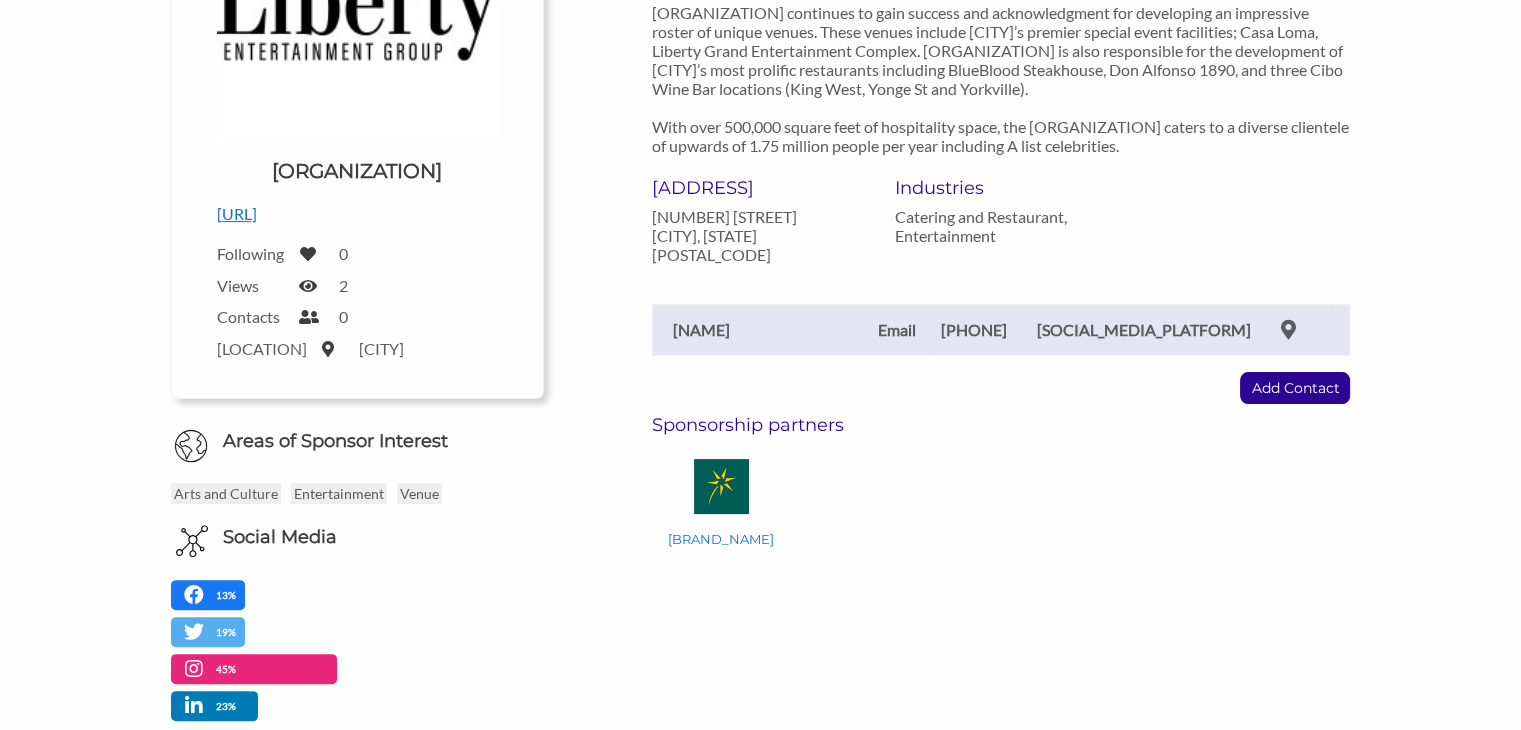 scroll, scrollTop: 504, scrollLeft: 0, axis: vertical 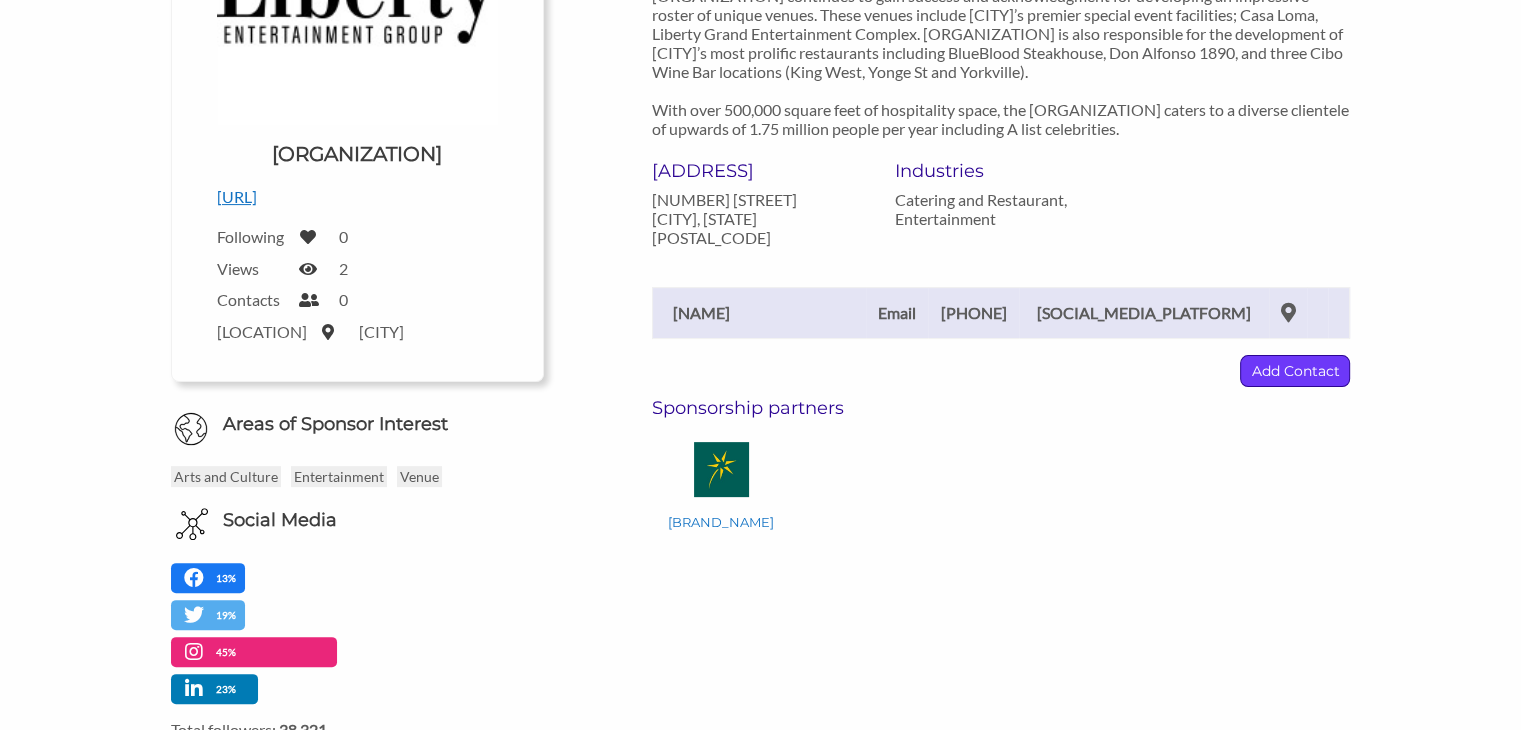 click on "Add Contact" at bounding box center [1295, 371] 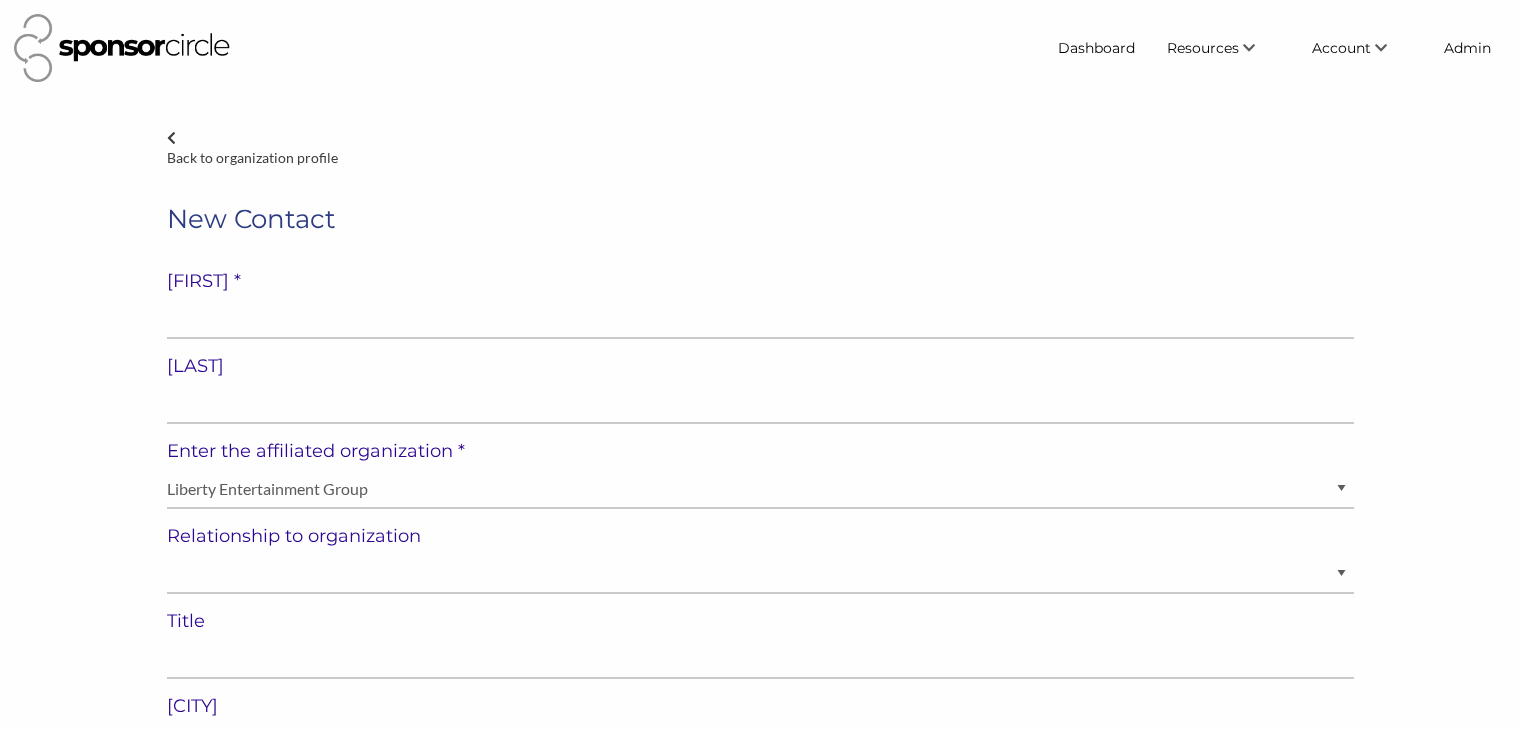 select on "Canada" 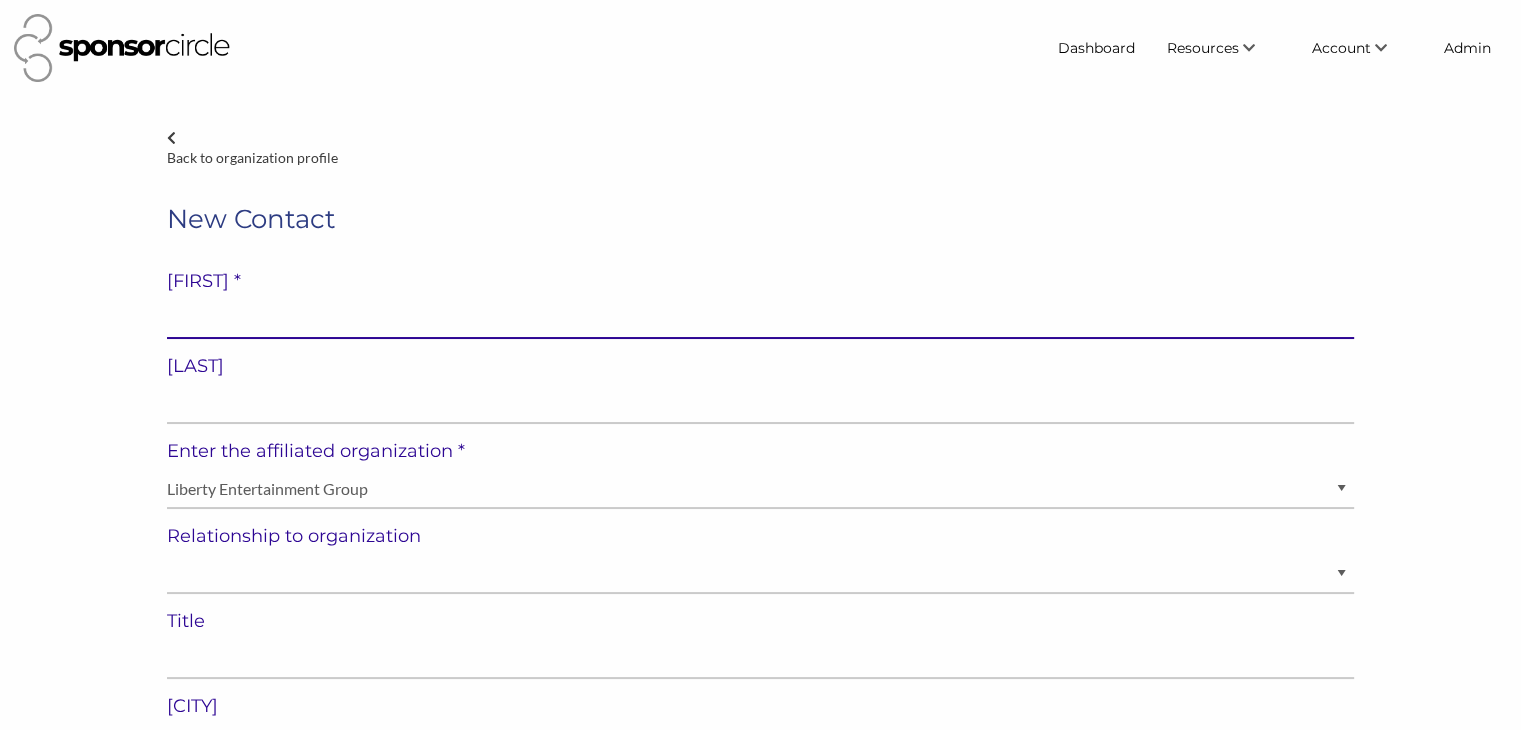 click at bounding box center [760, 319] 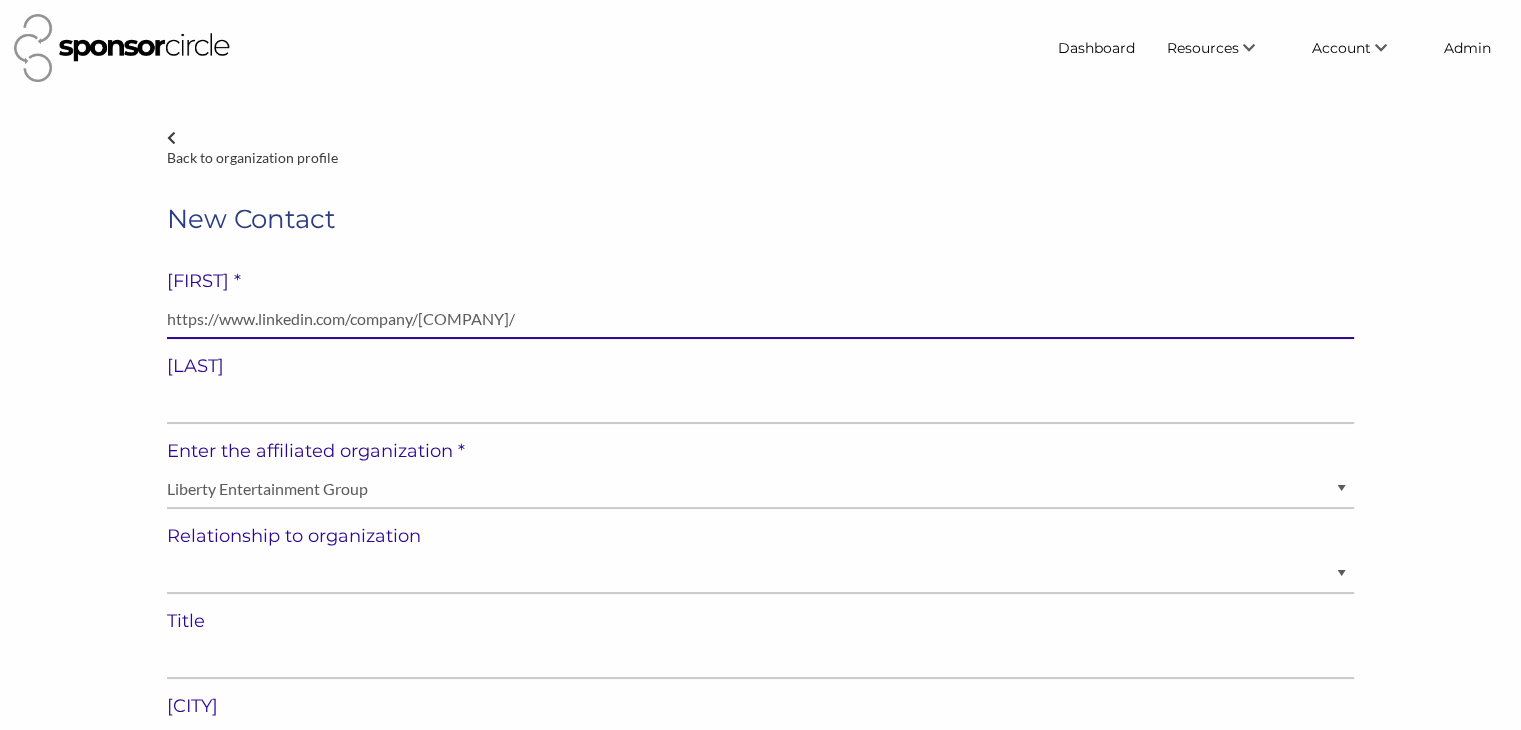 click on "https://www.linkedin.com/company/[COMPANY]/" at bounding box center [760, 319] 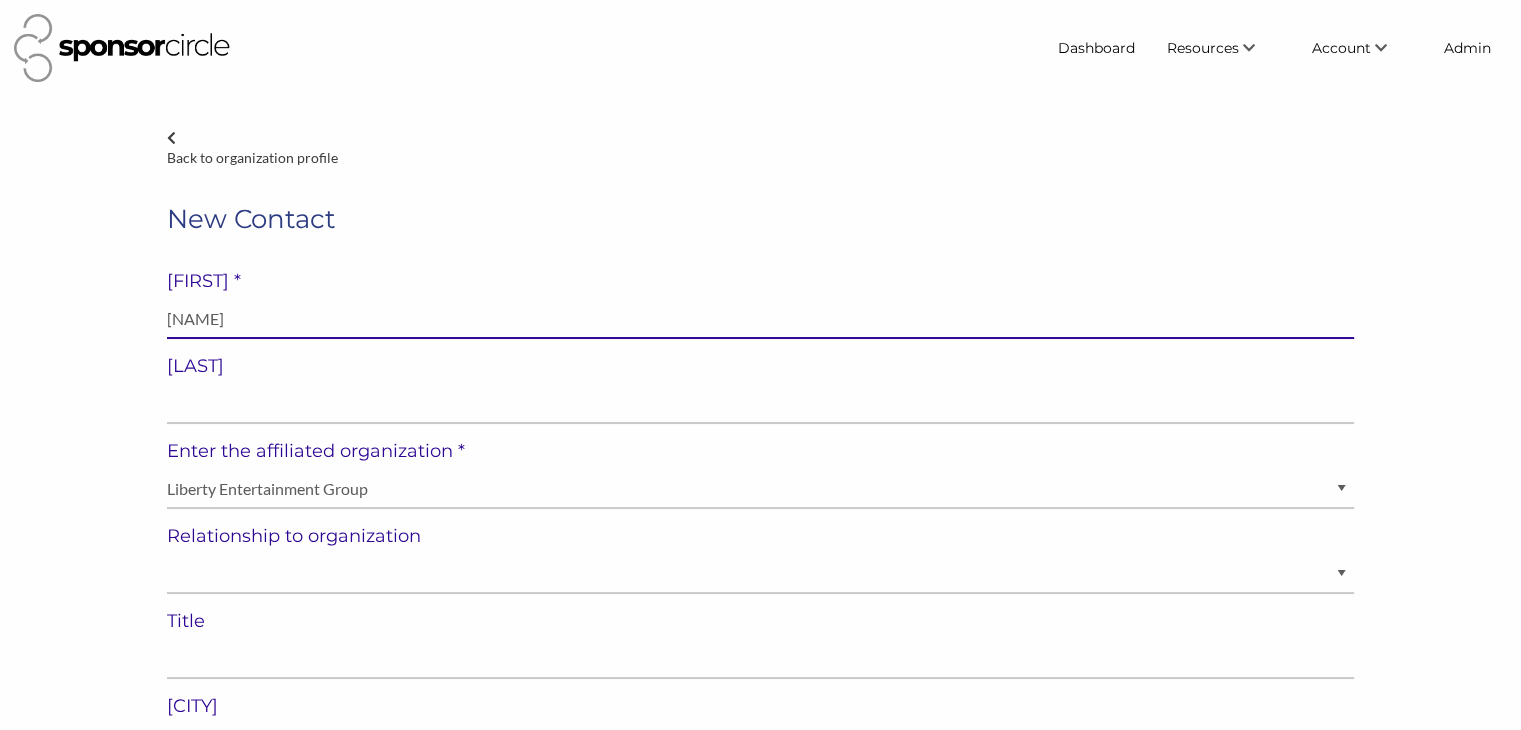 type on "[NAME]" 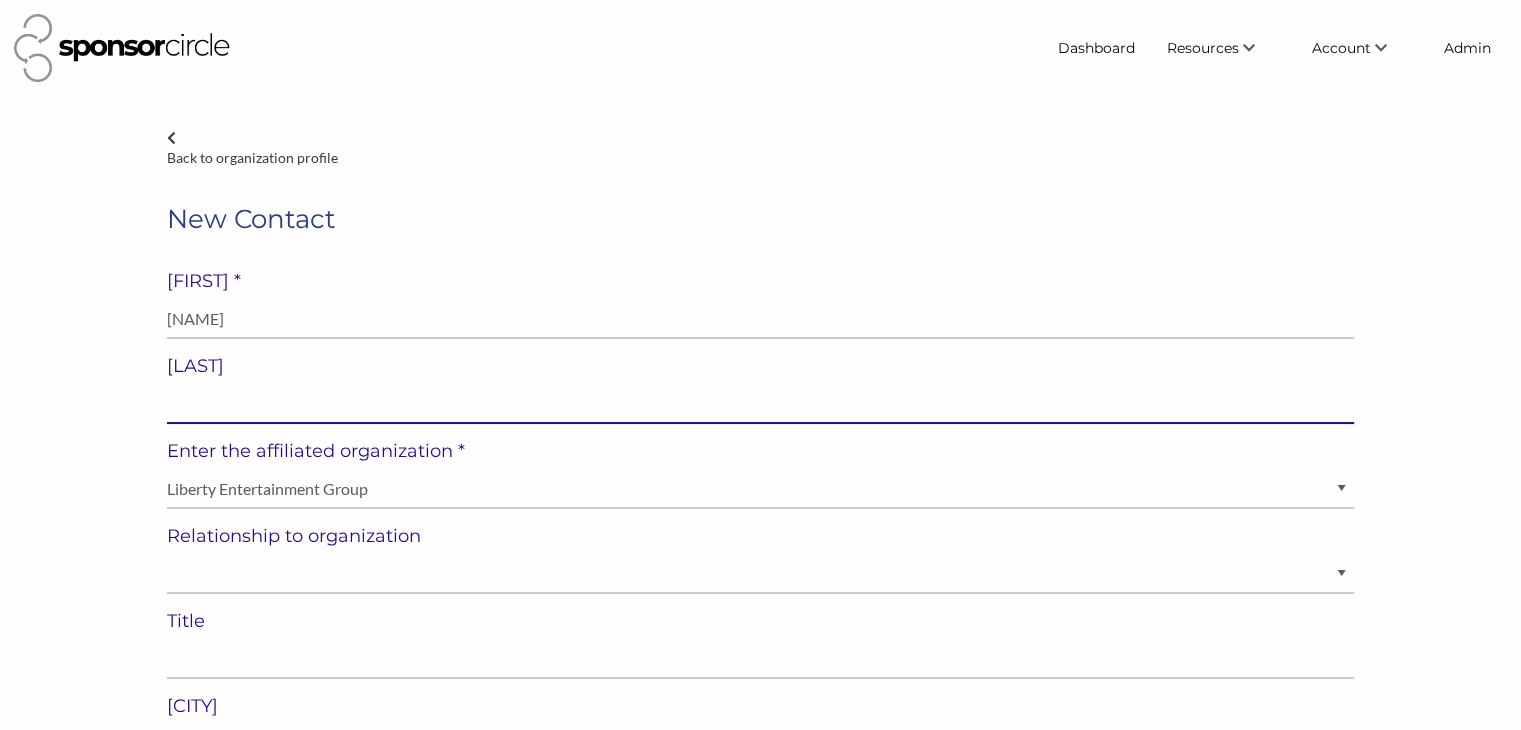 click at bounding box center (760, 404) 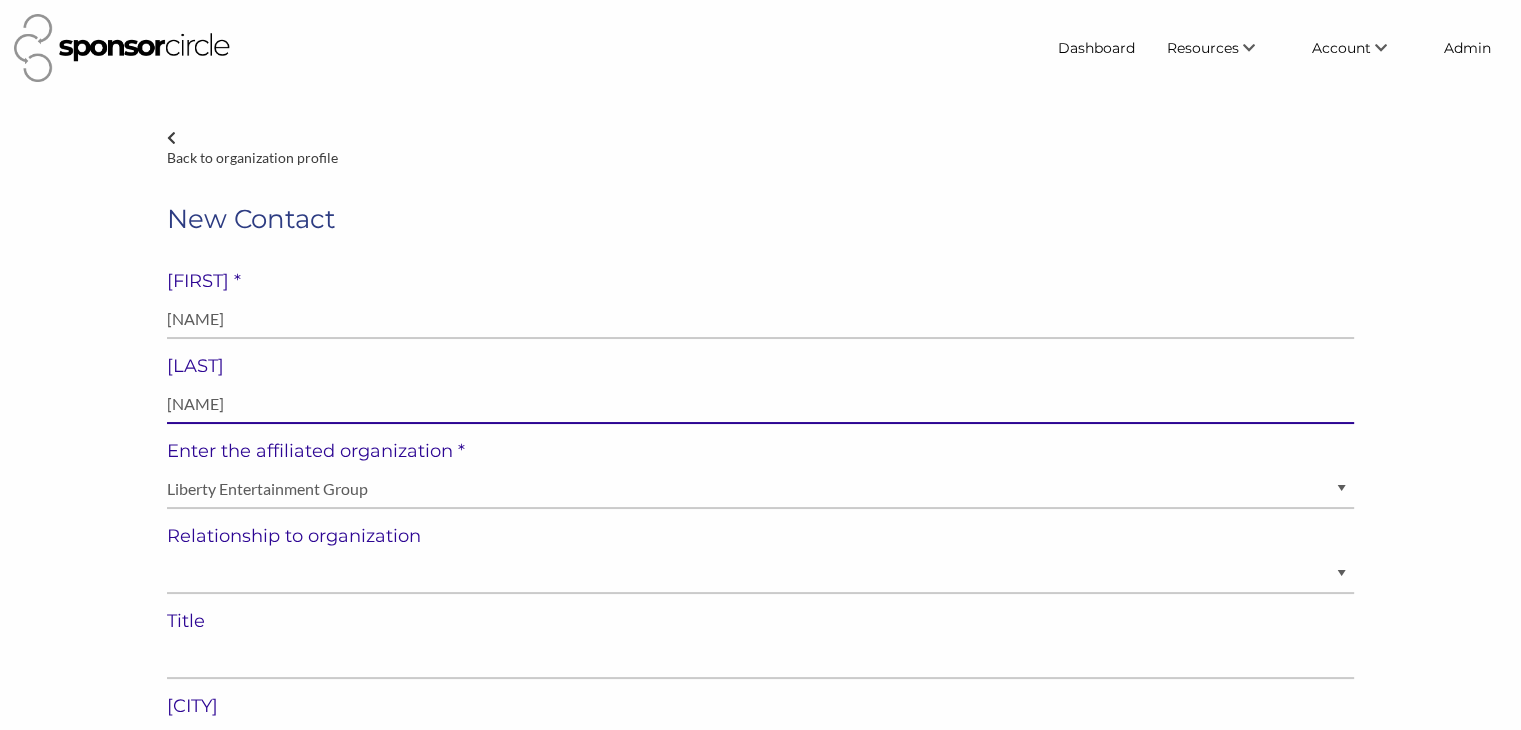 type on "[NAME]" 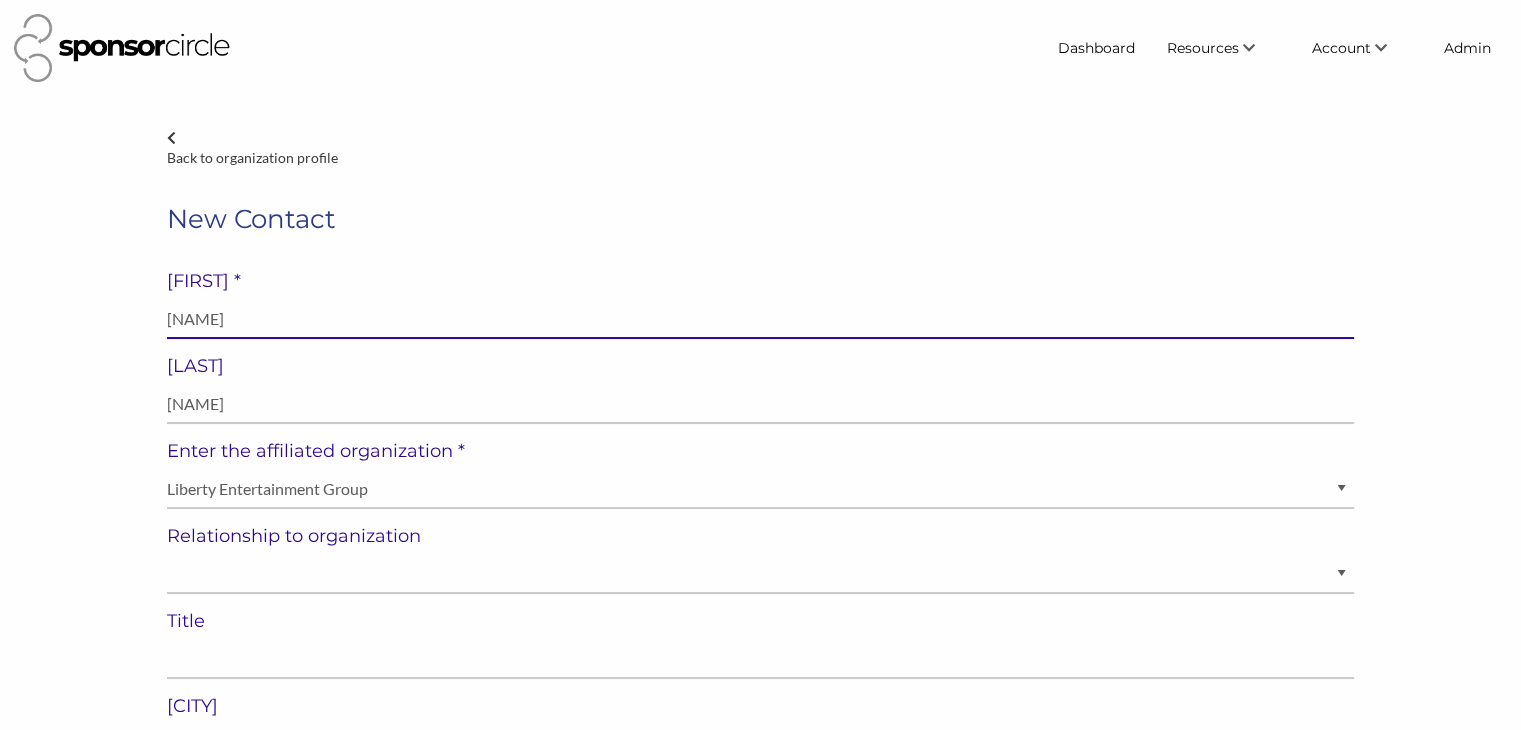 click on "[NAME]" at bounding box center [760, 319] 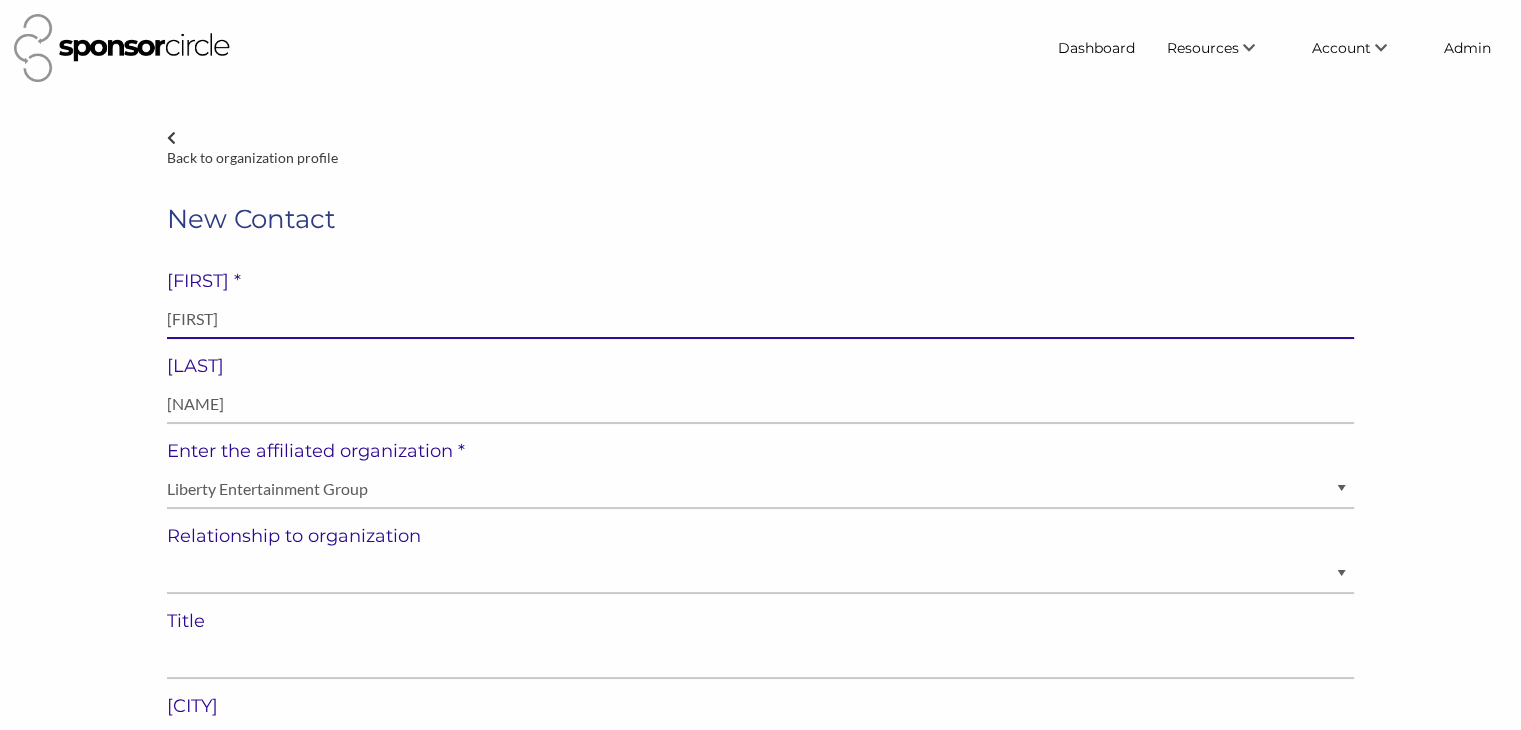 type on "[FIRST]" 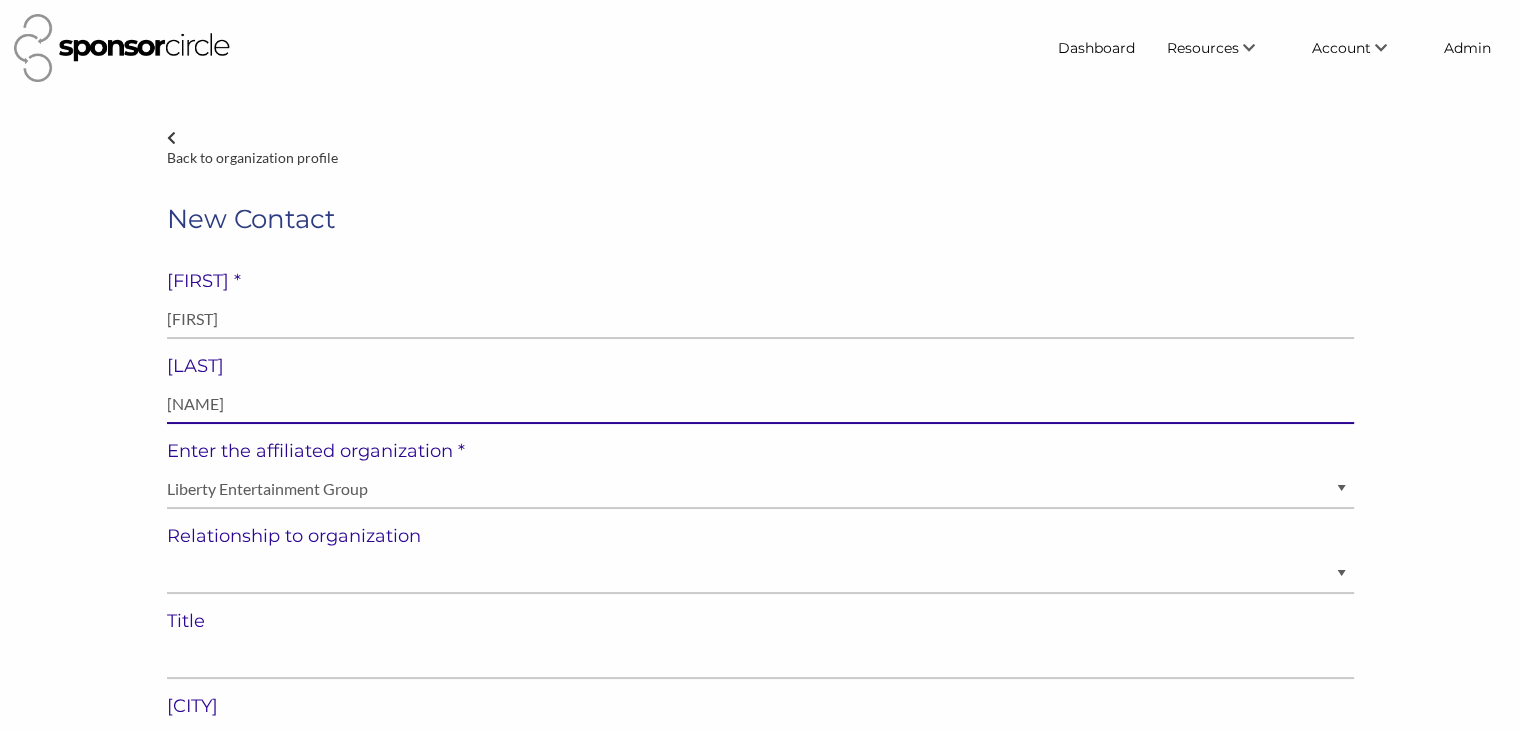 click on "[NAME]" at bounding box center (760, 404) 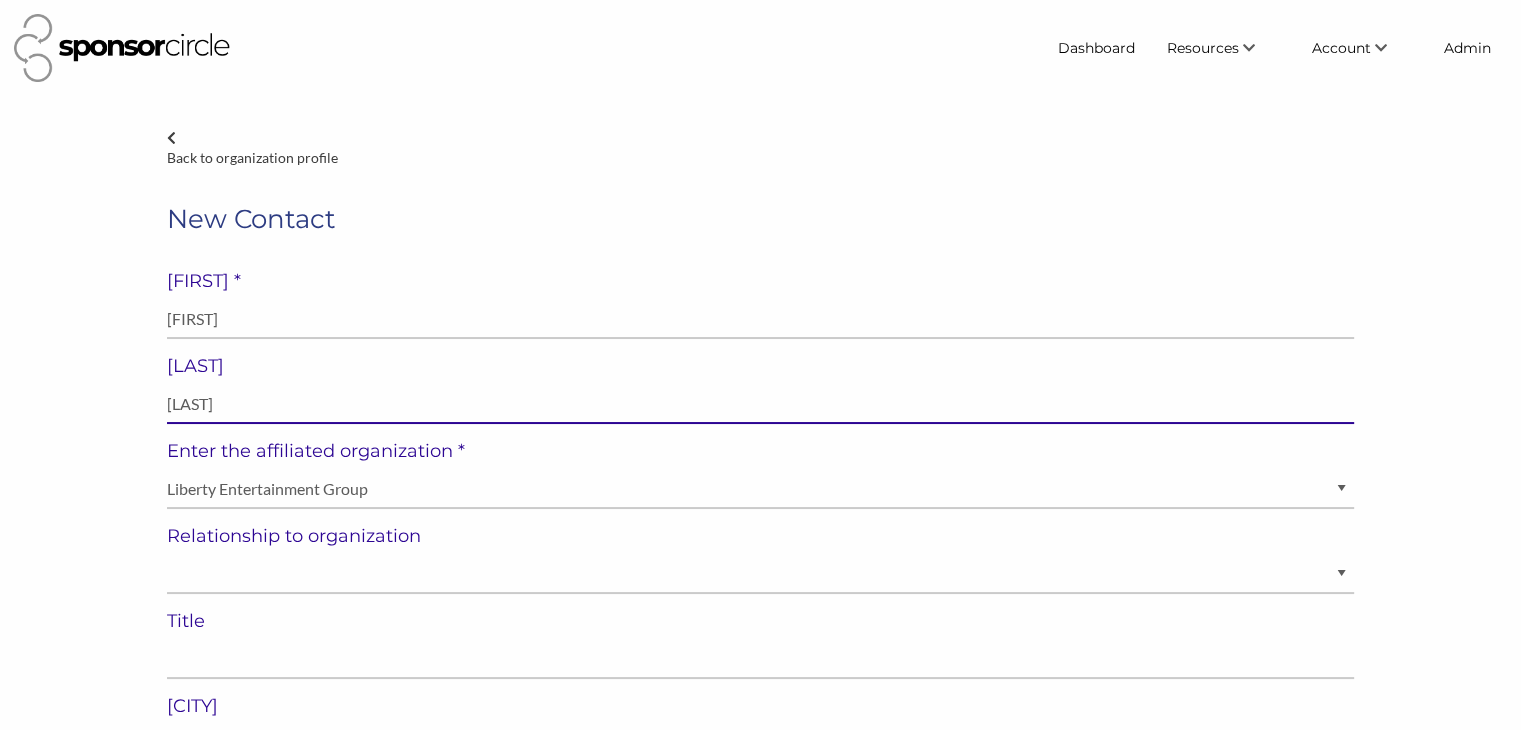 type on "[LAST]" 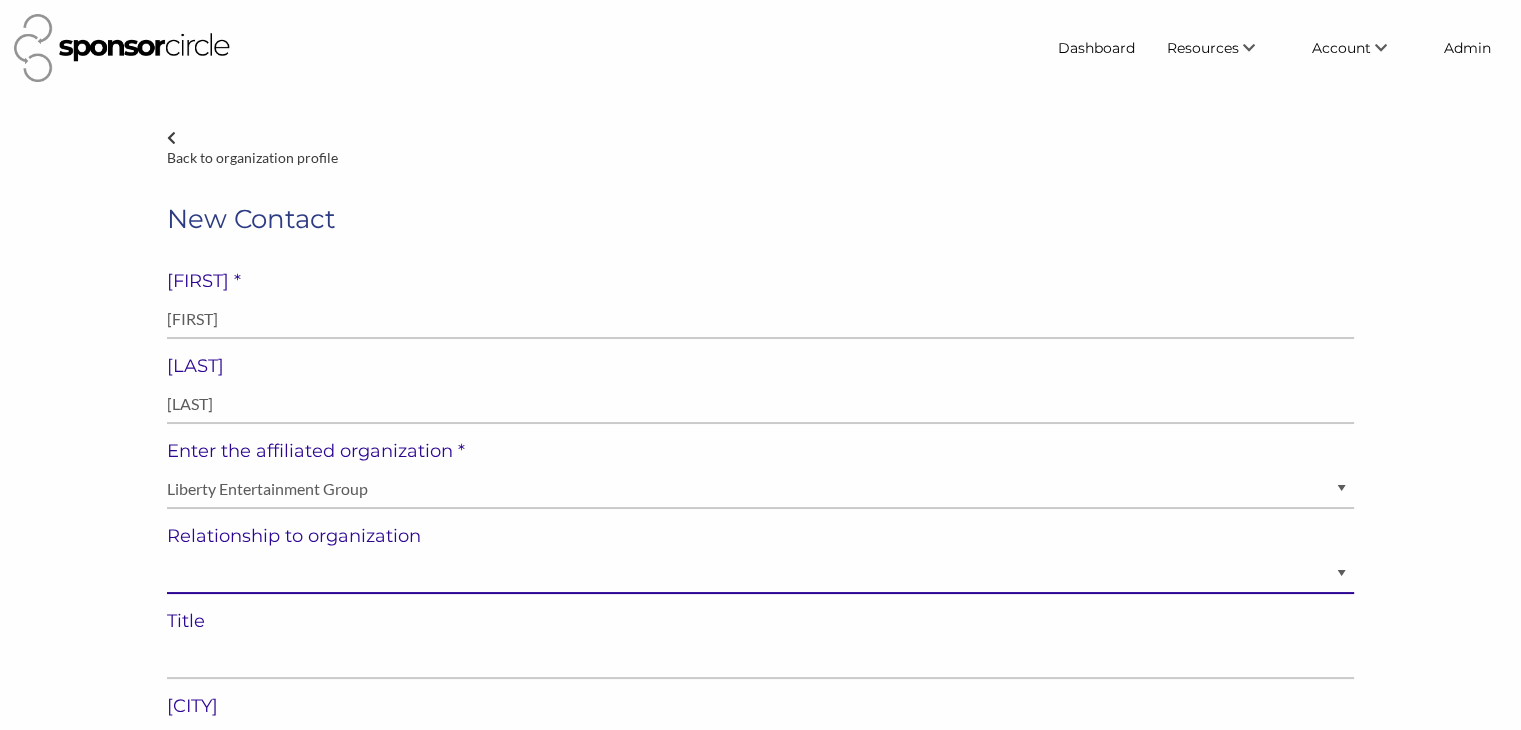 click on "Staff Volunteer" at bounding box center [760, 574] 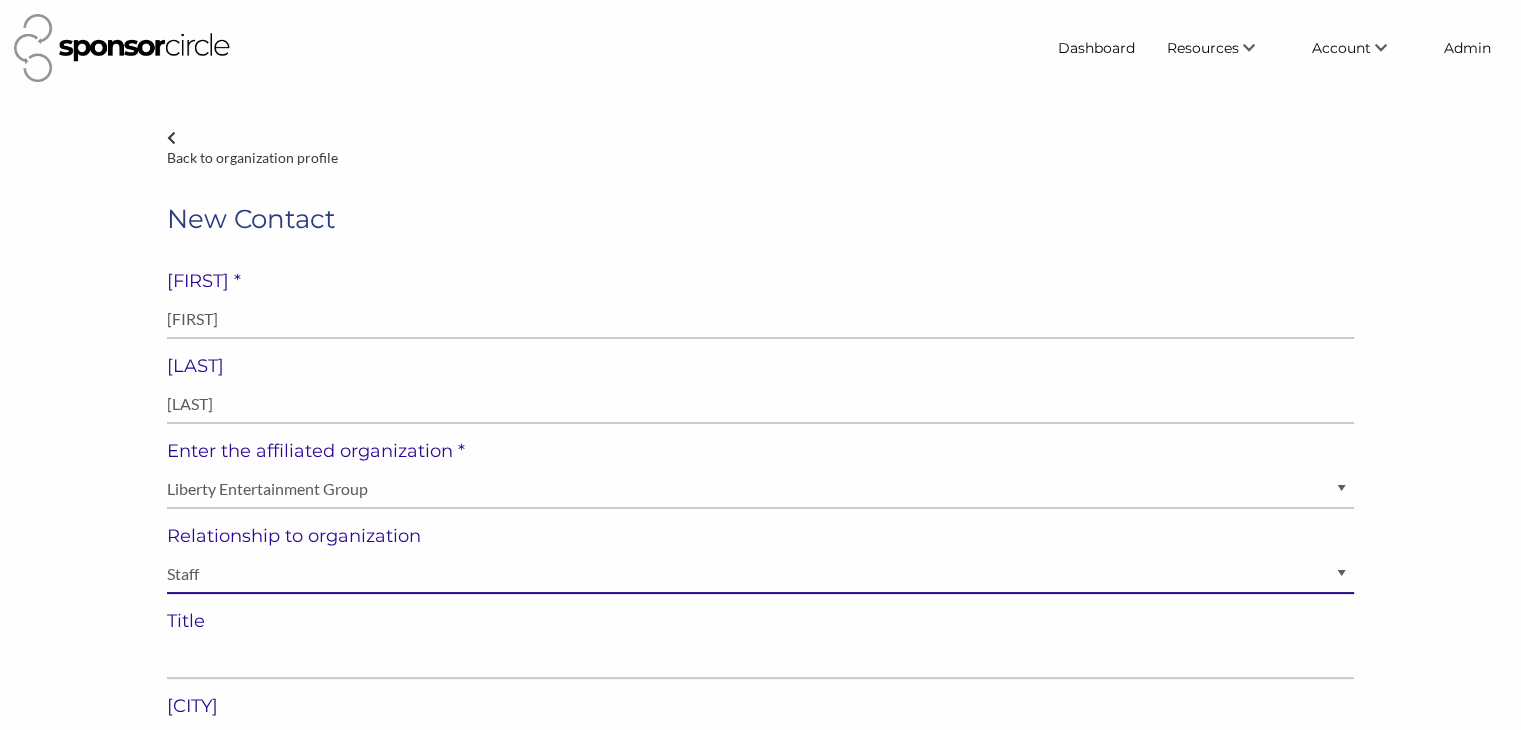 click on "Staff Volunteer" at bounding box center (760, 574) 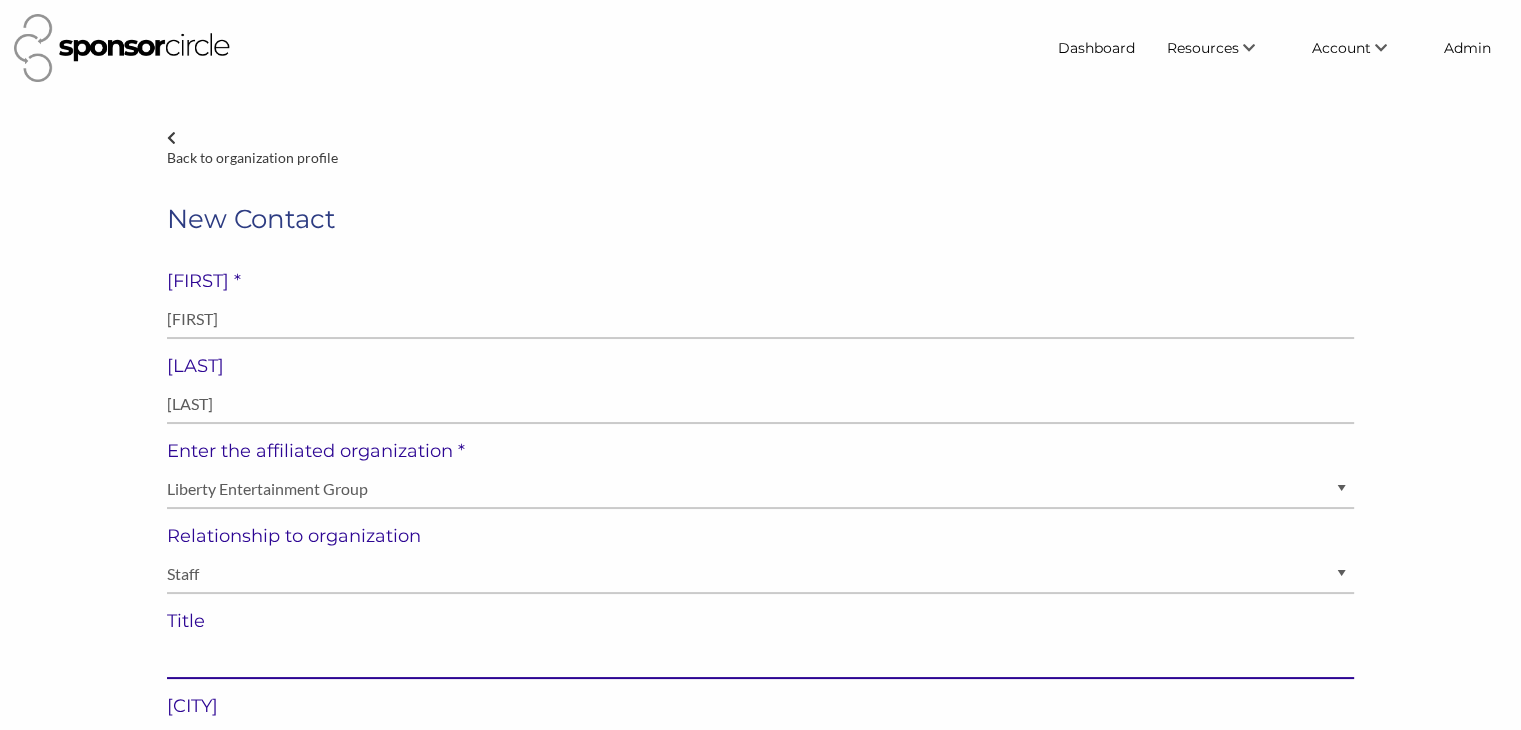click at bounding box center [760, 659] 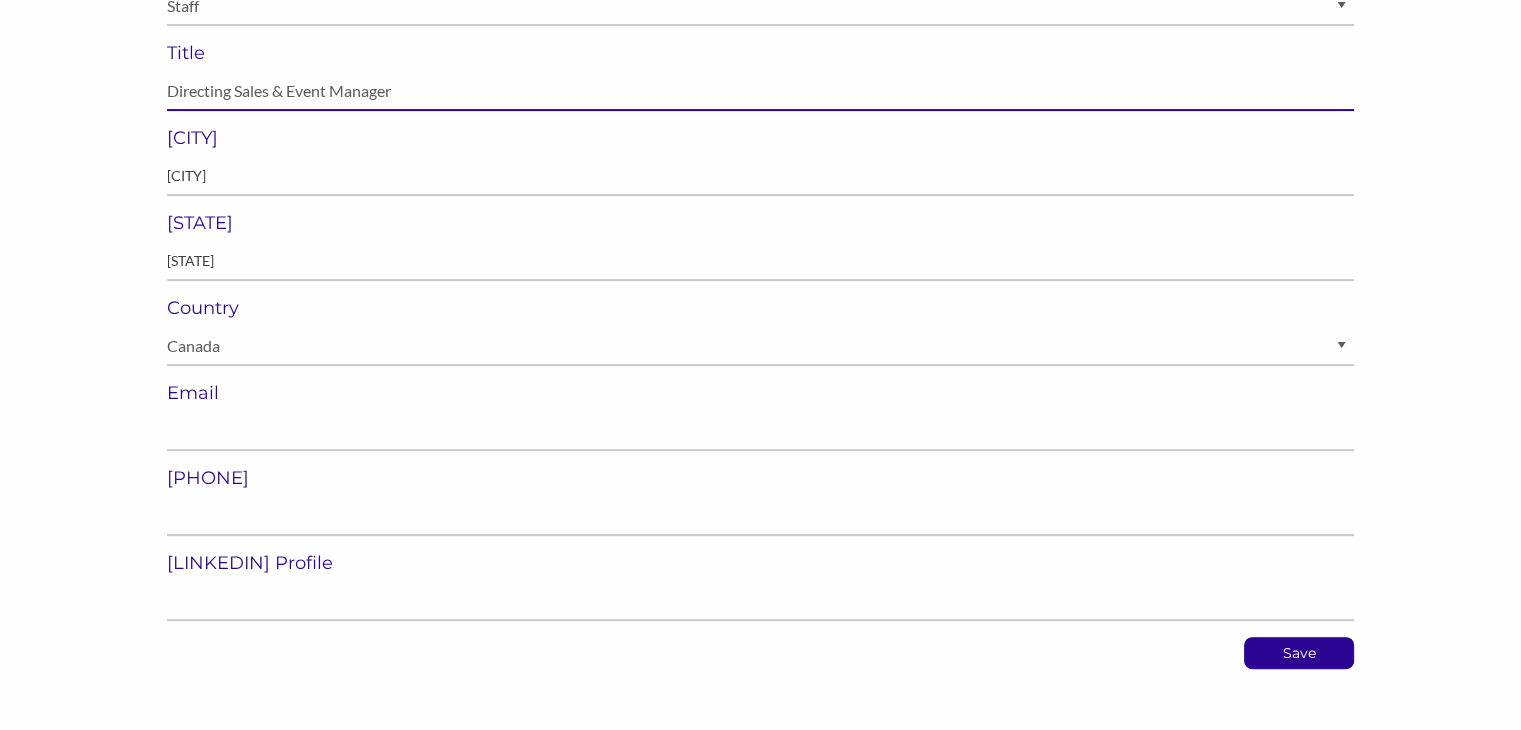 scroll, scrollTop: 570, scrollLeft: 0, axis: vertical 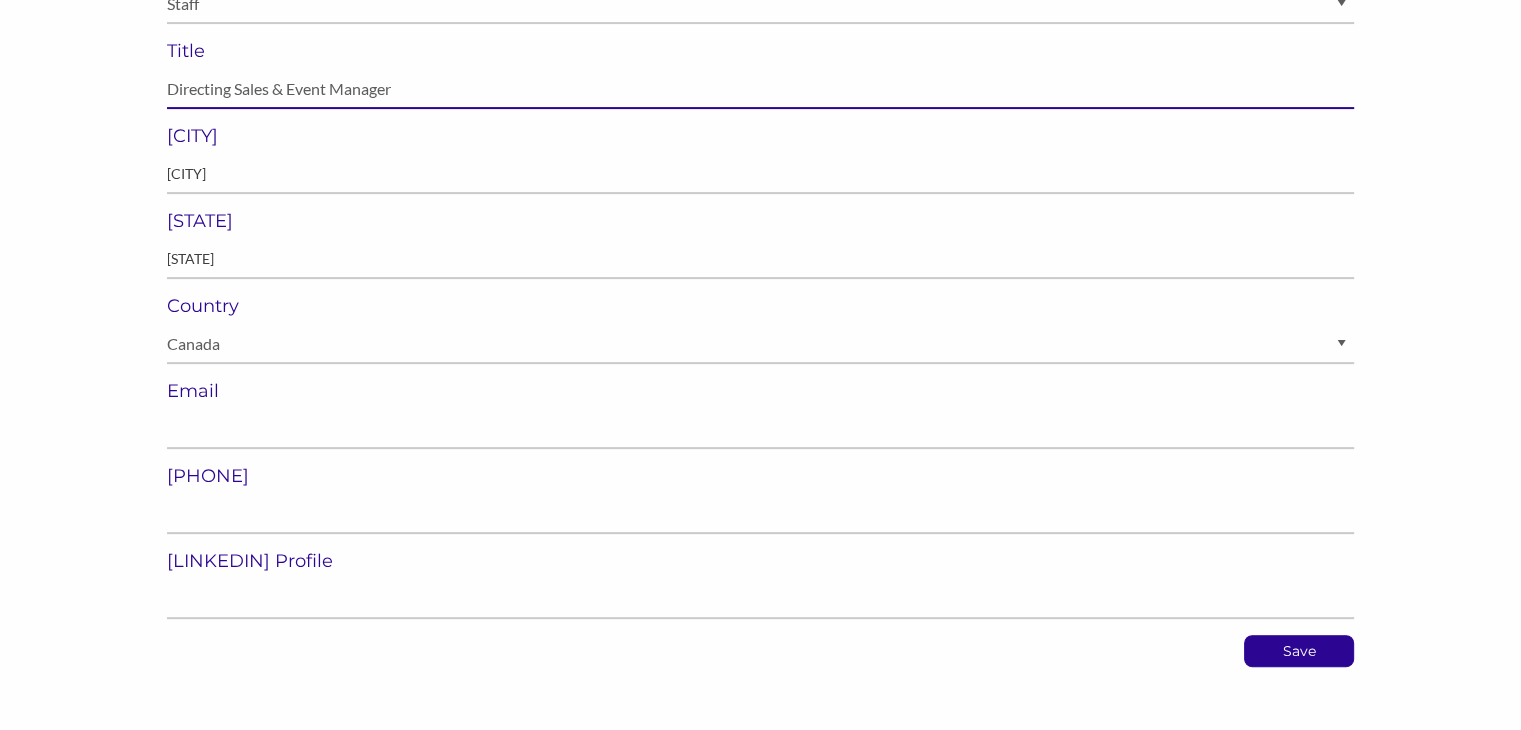 type on "Directing Sales & Event Manager" 